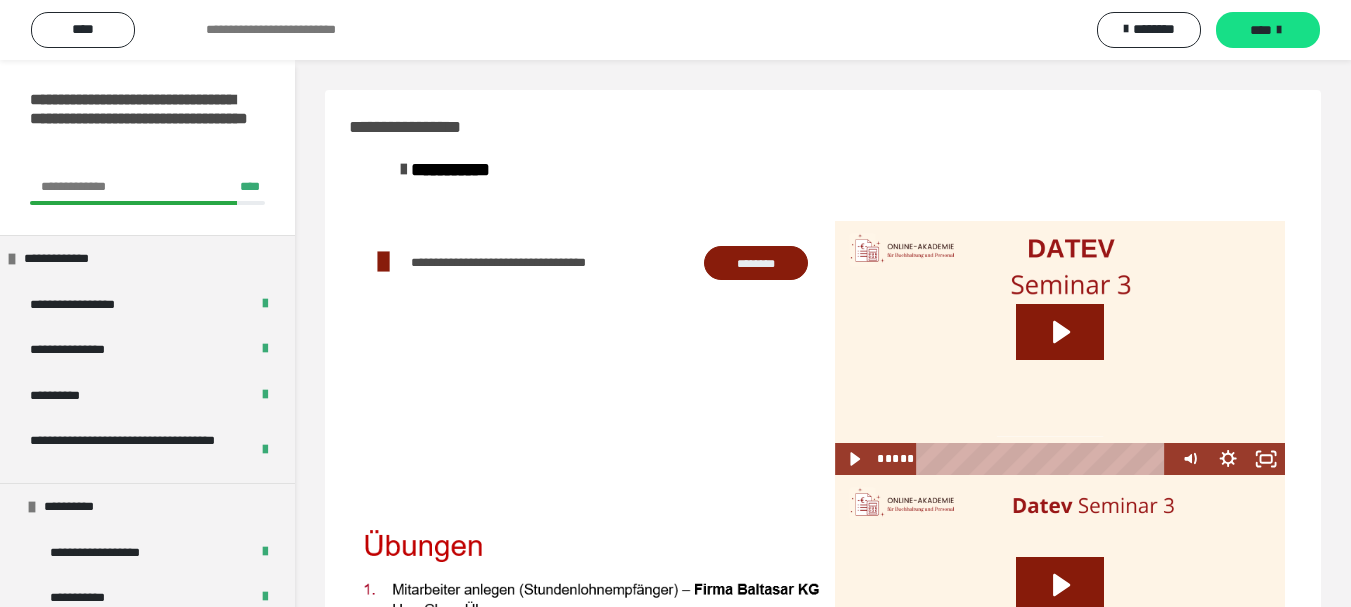 scroll, scrollTop: 0, scrollLeft: 0, axis: both 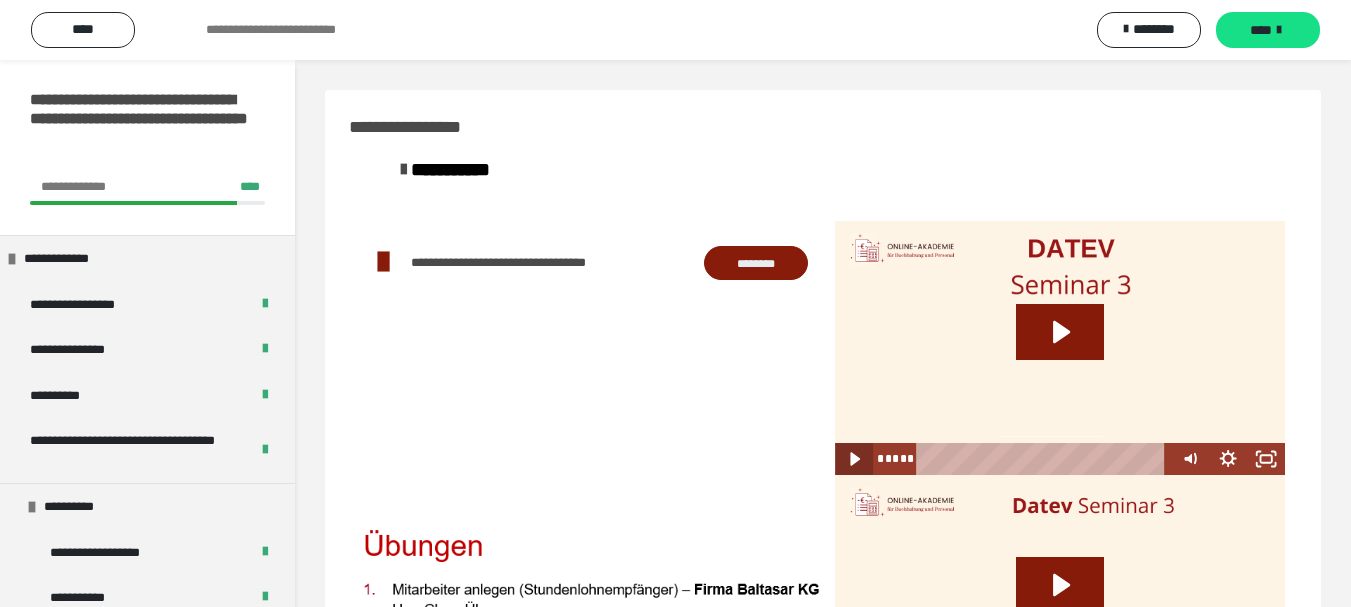 click 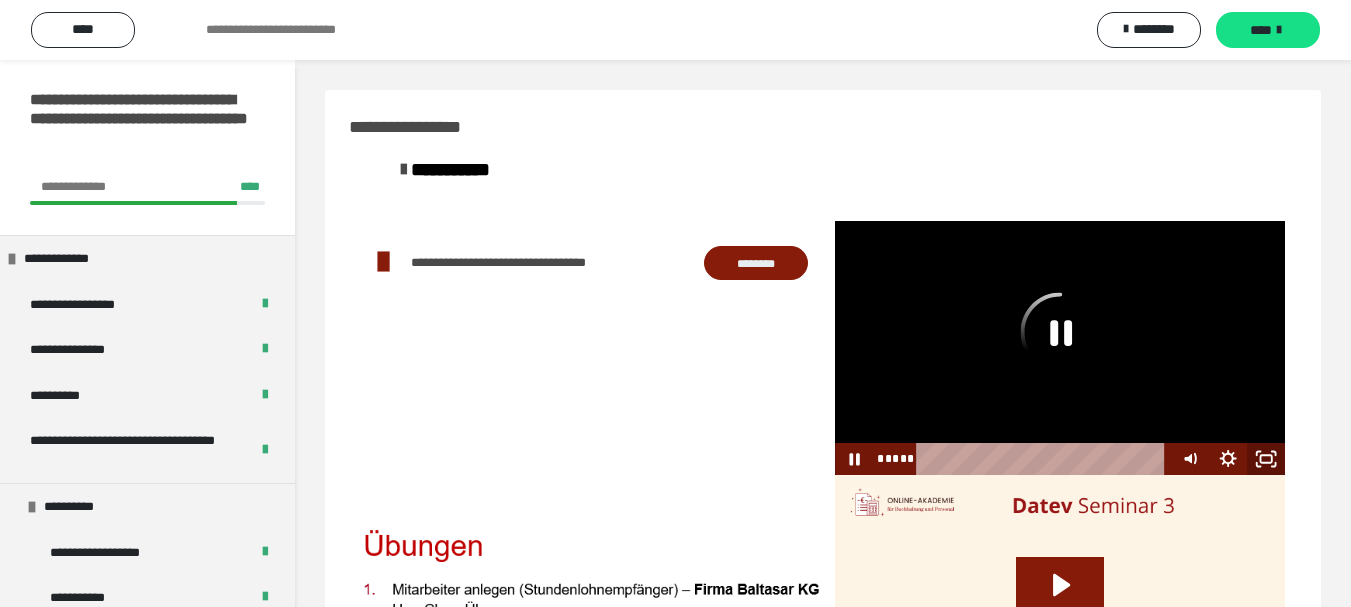 type 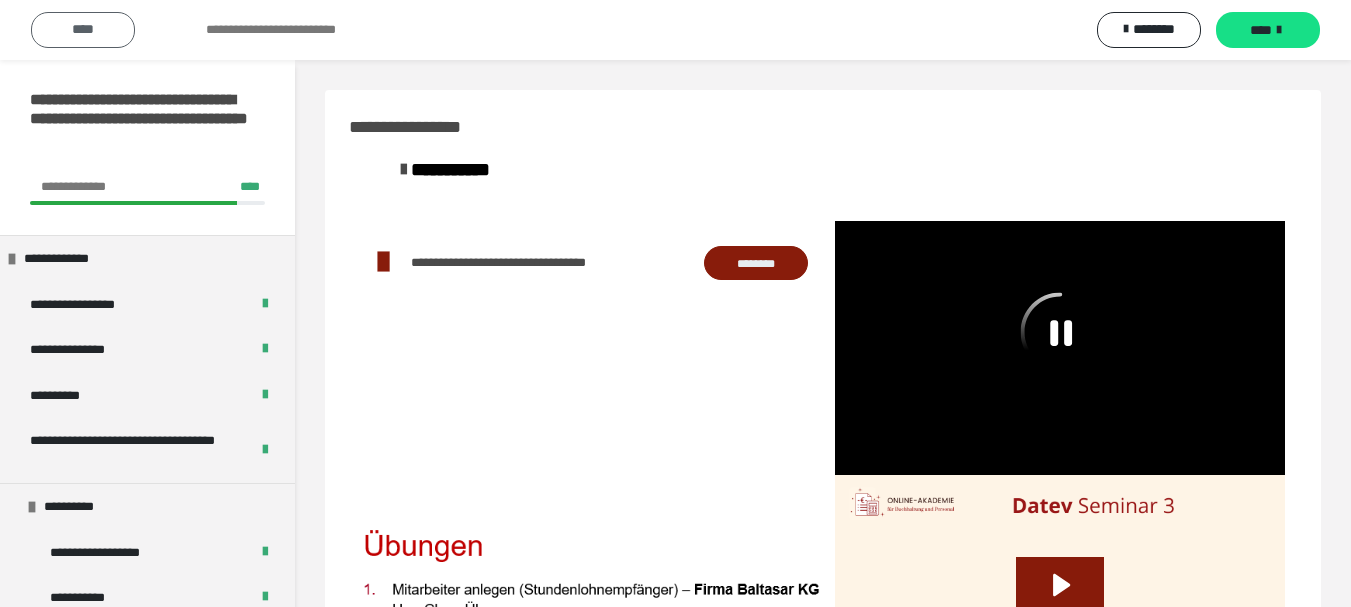 click 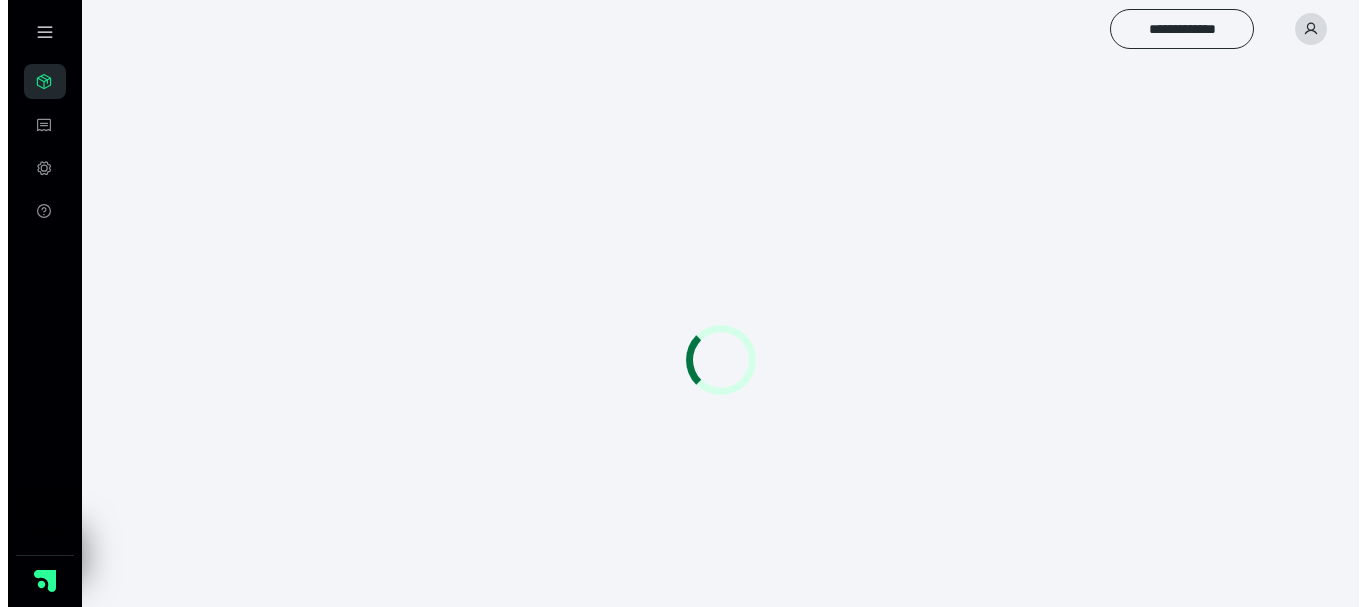 scroll, scrollTop: 0, scrollLeft: 0, axis: both 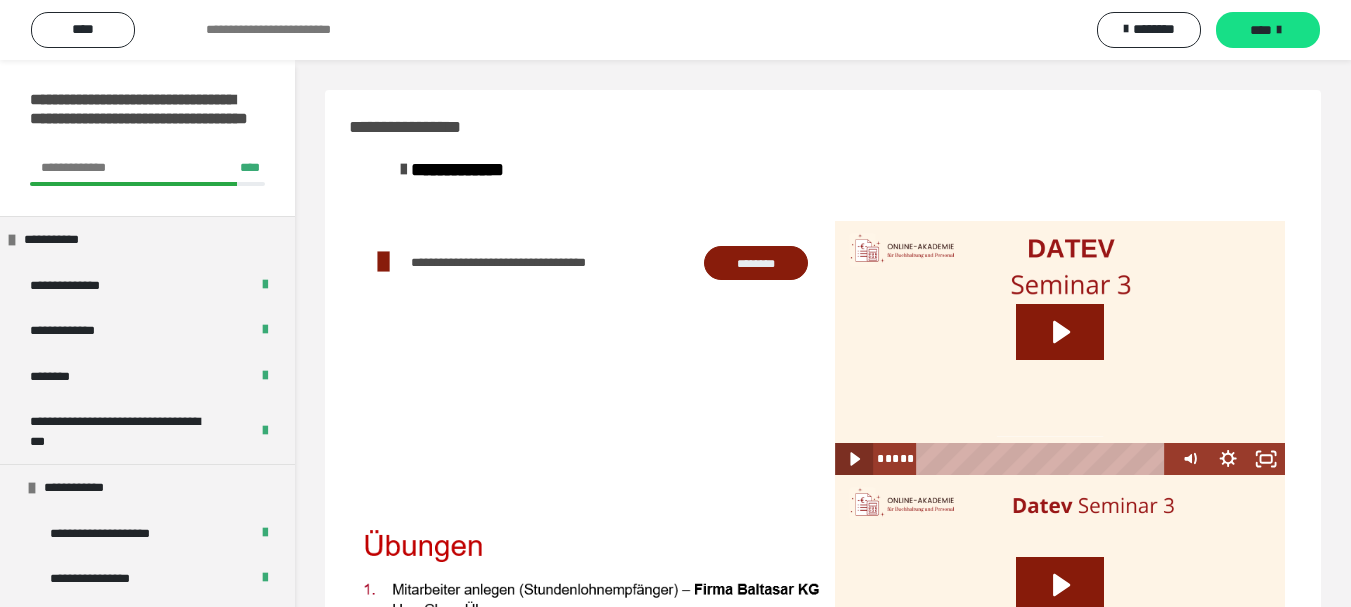 click 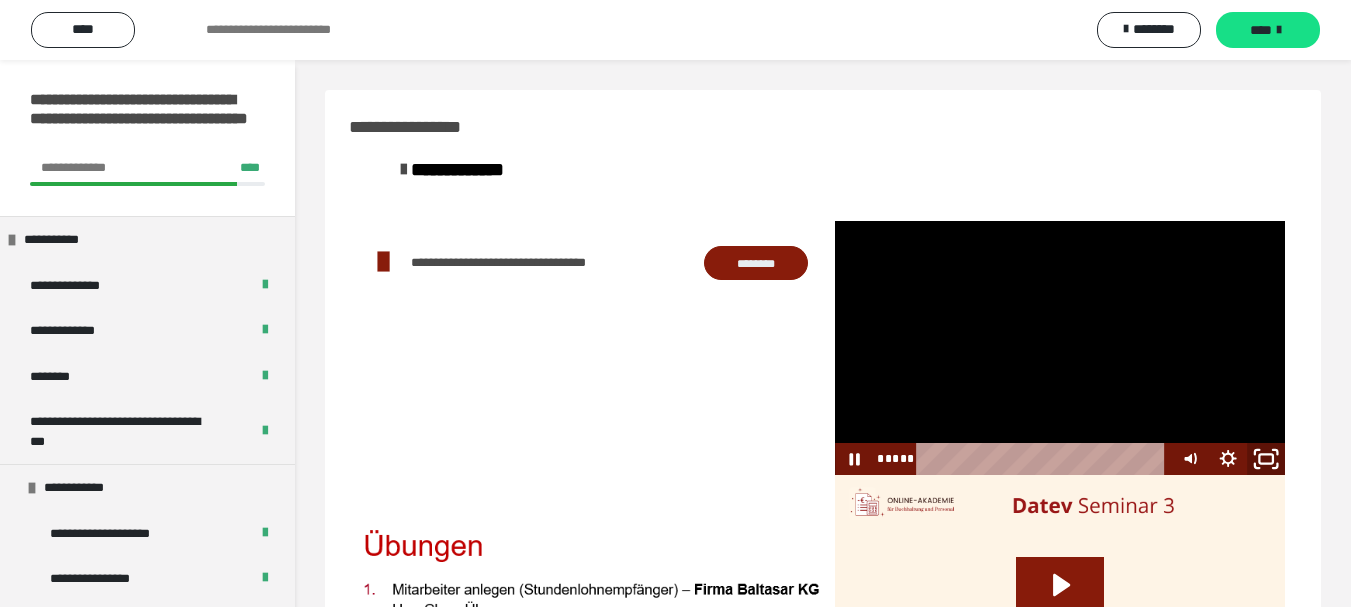 click 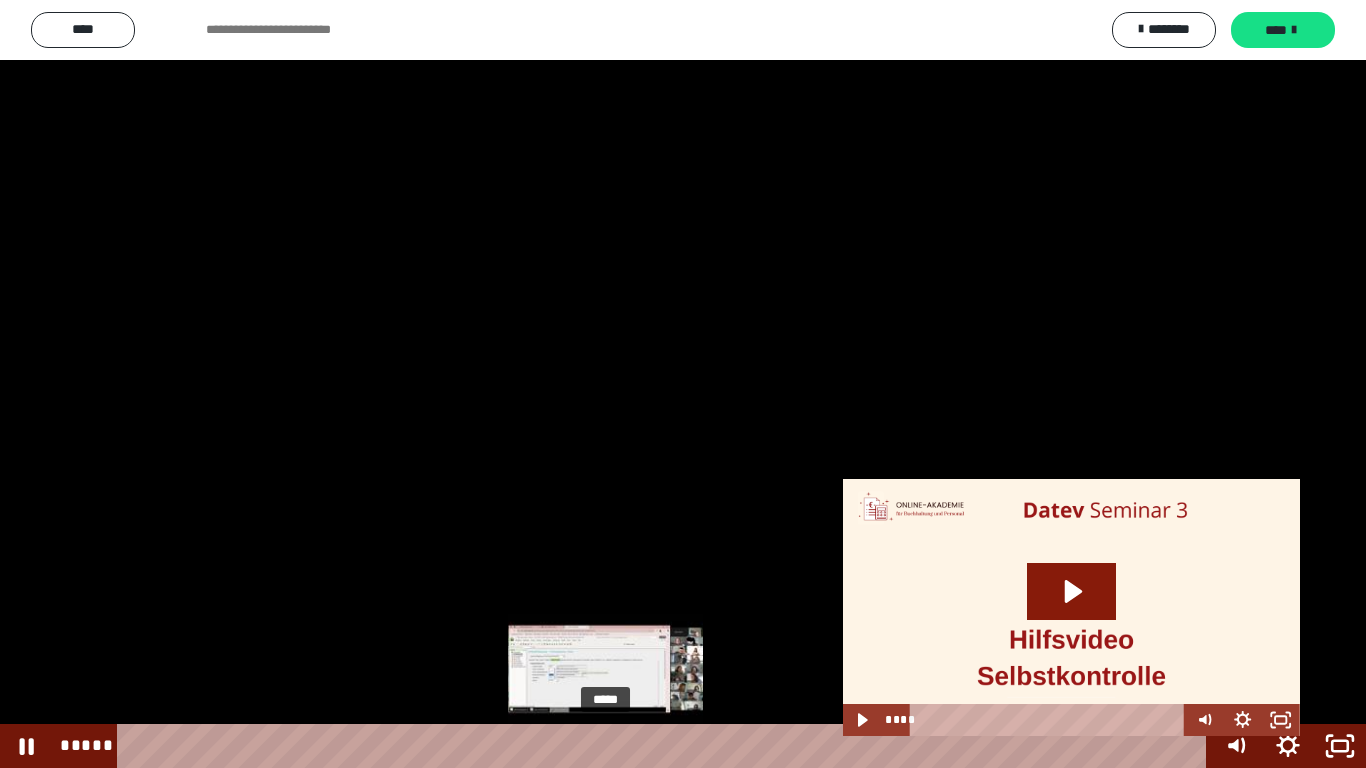 click on "*****" at bounding box center (666, 746) 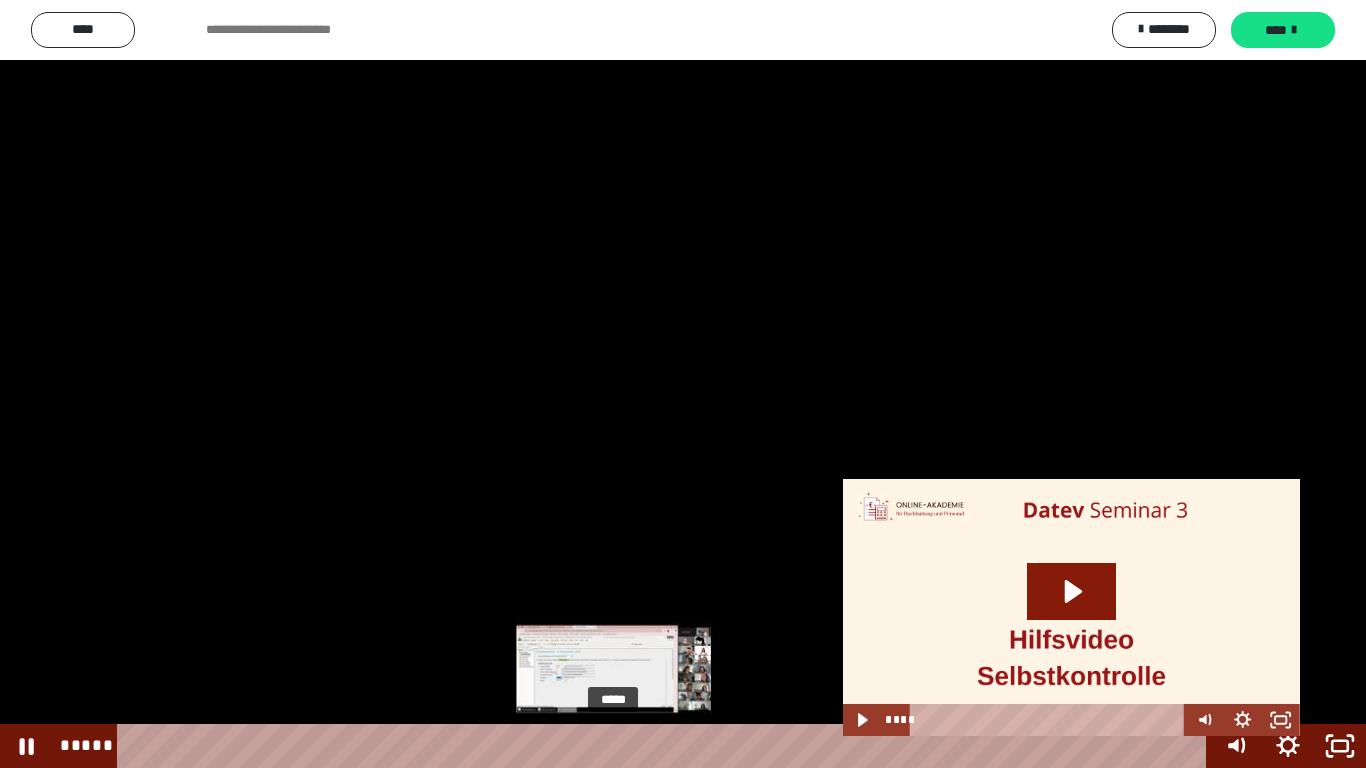 click on "*****" at bounding box center (666, 746) 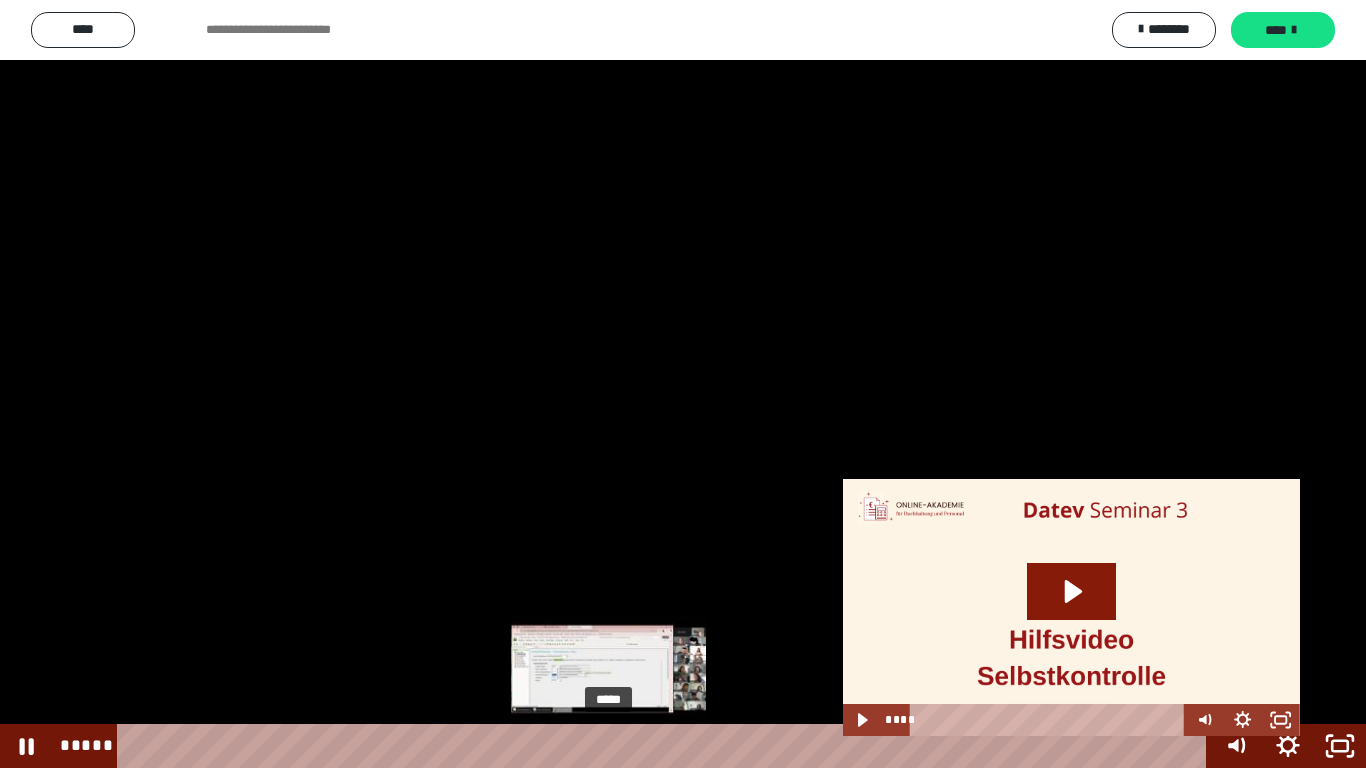 click at bounding box center (614, 746) 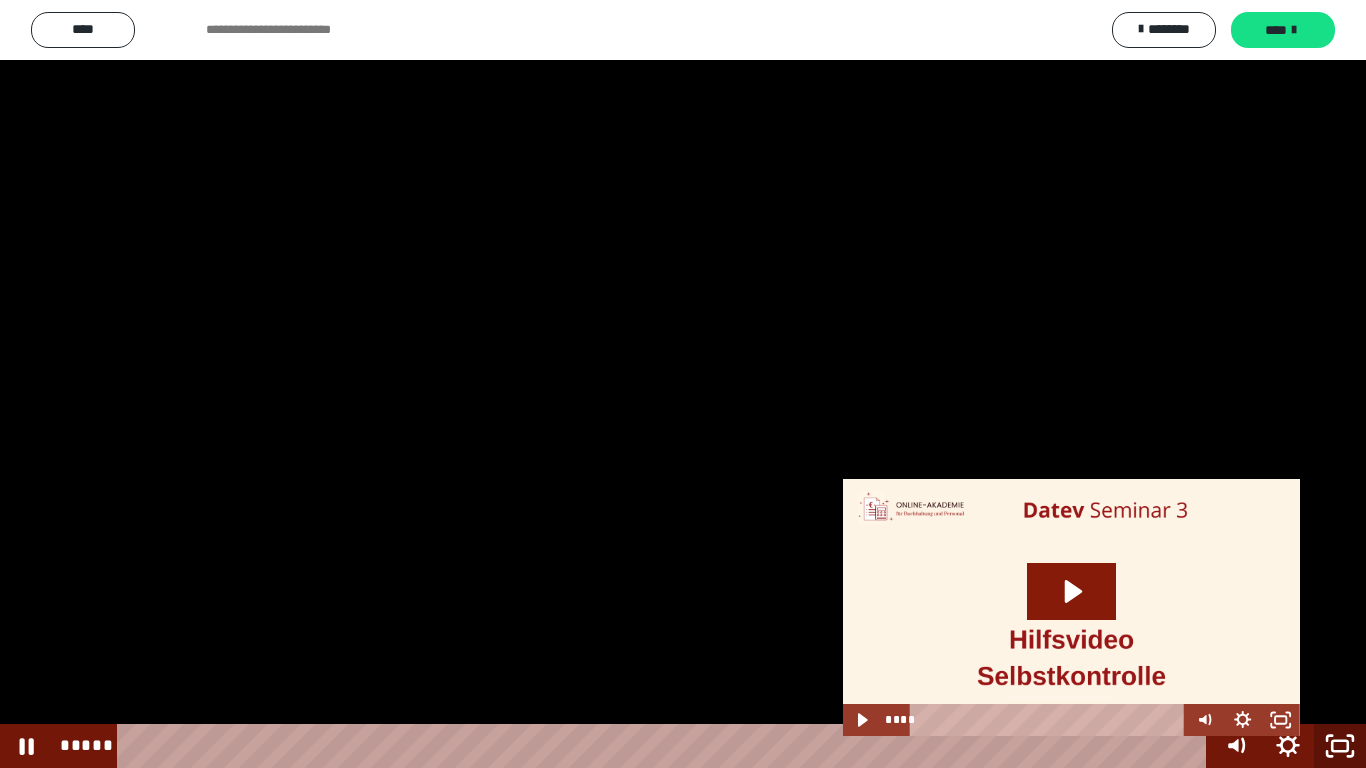 click 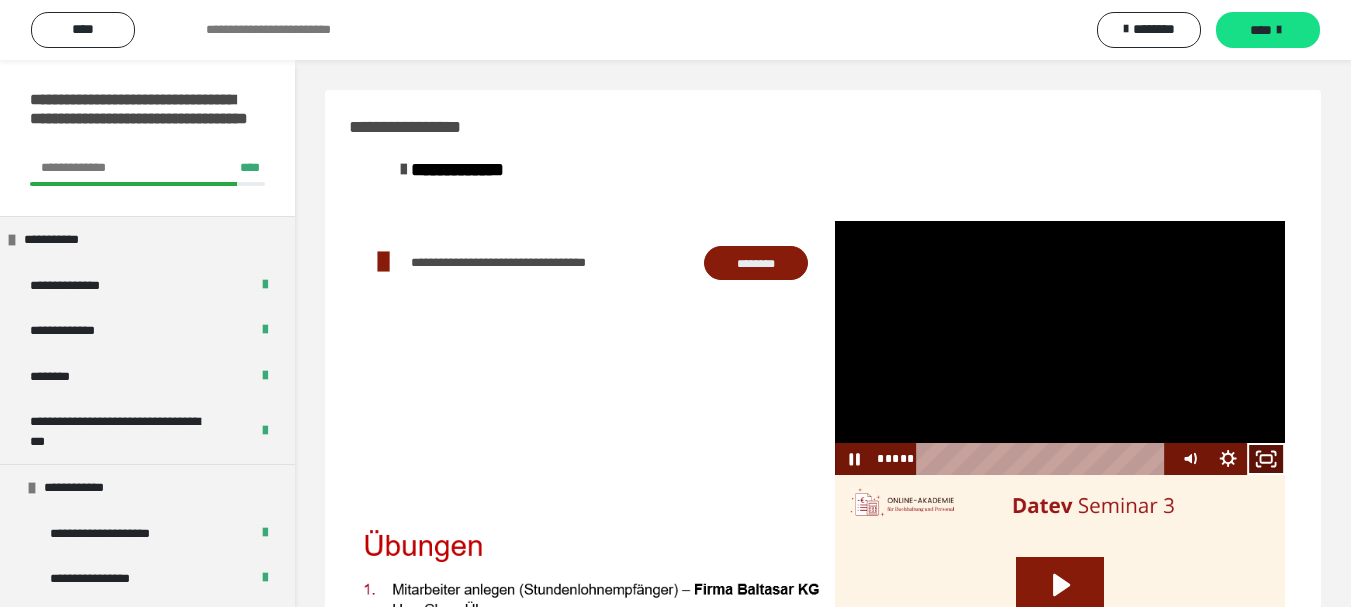 click 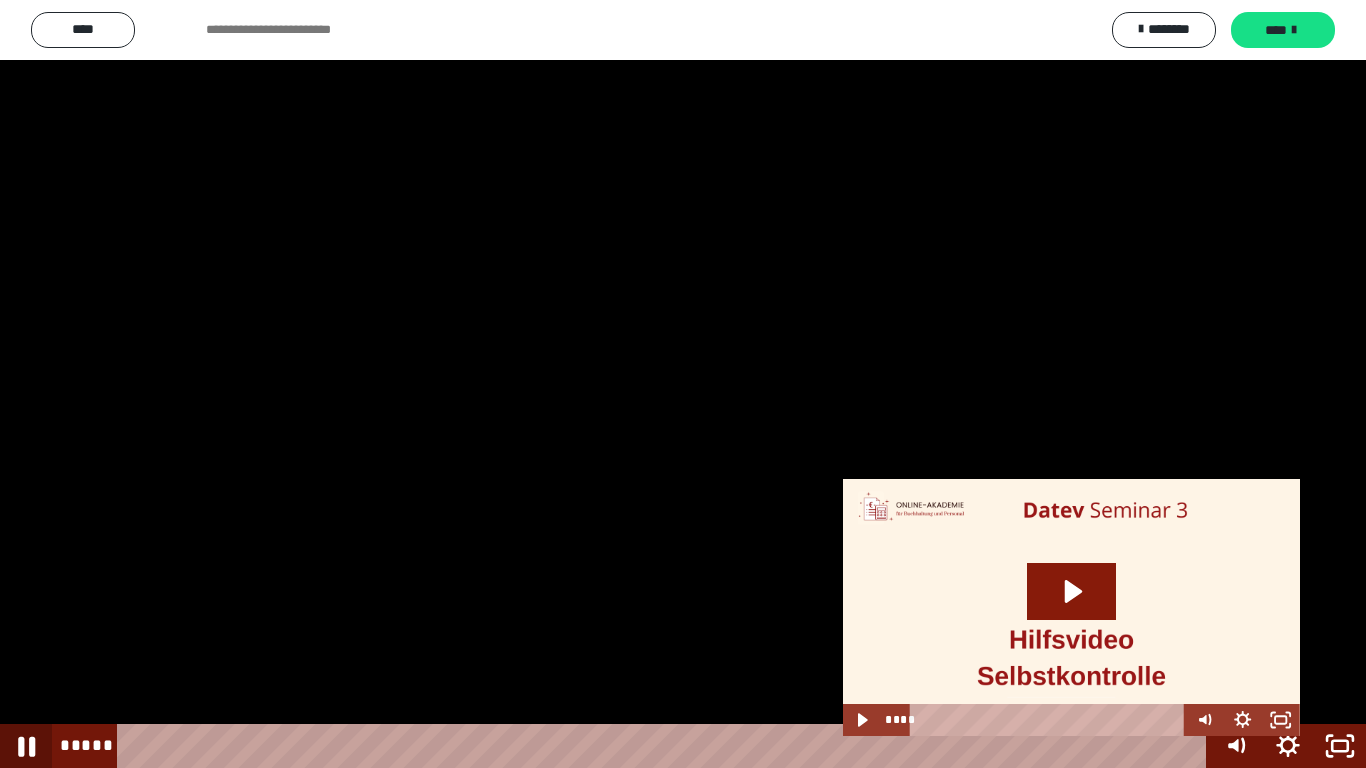 click 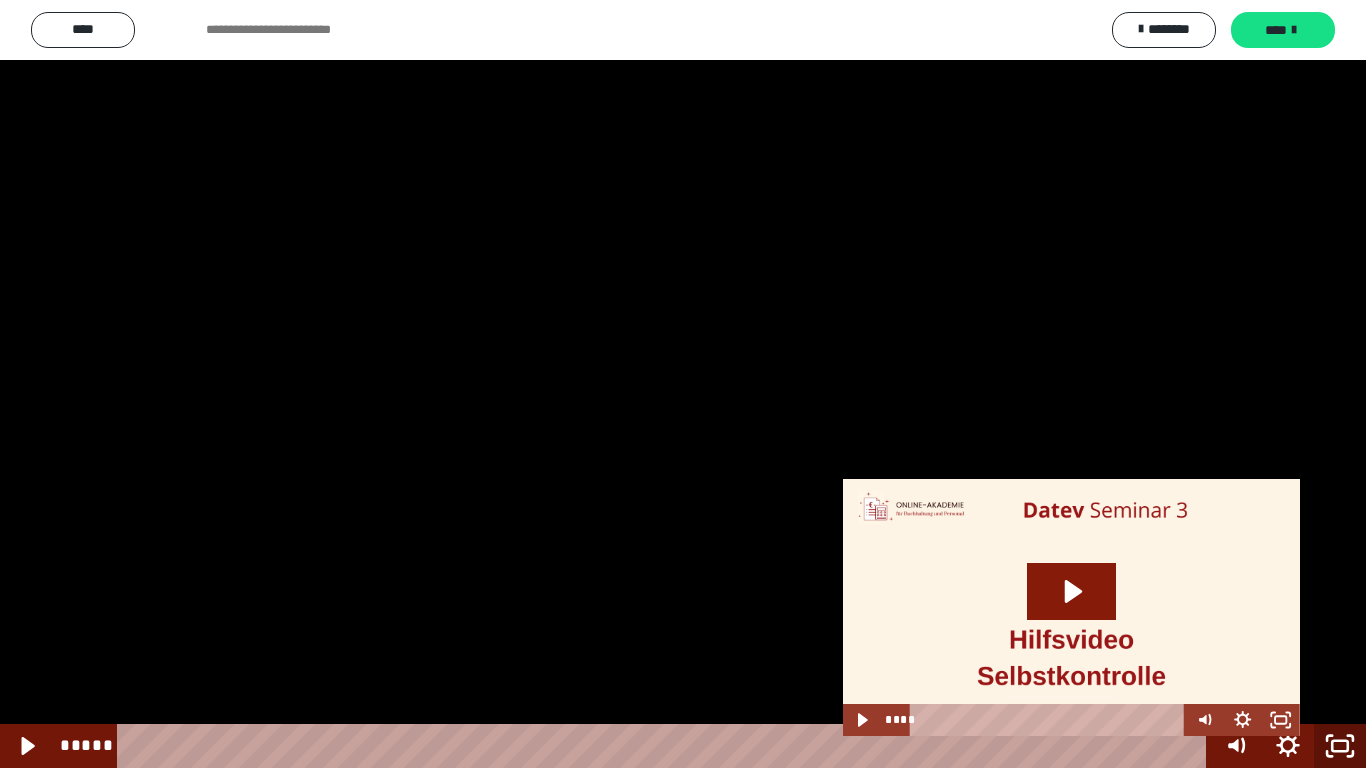 click 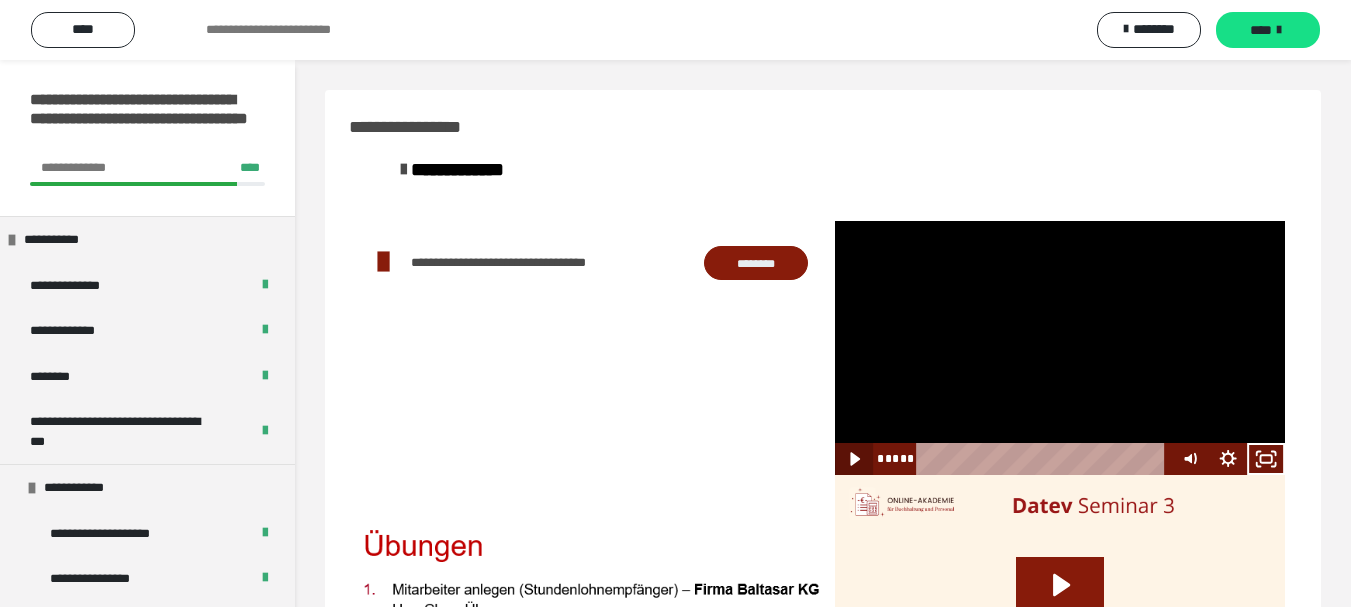 click 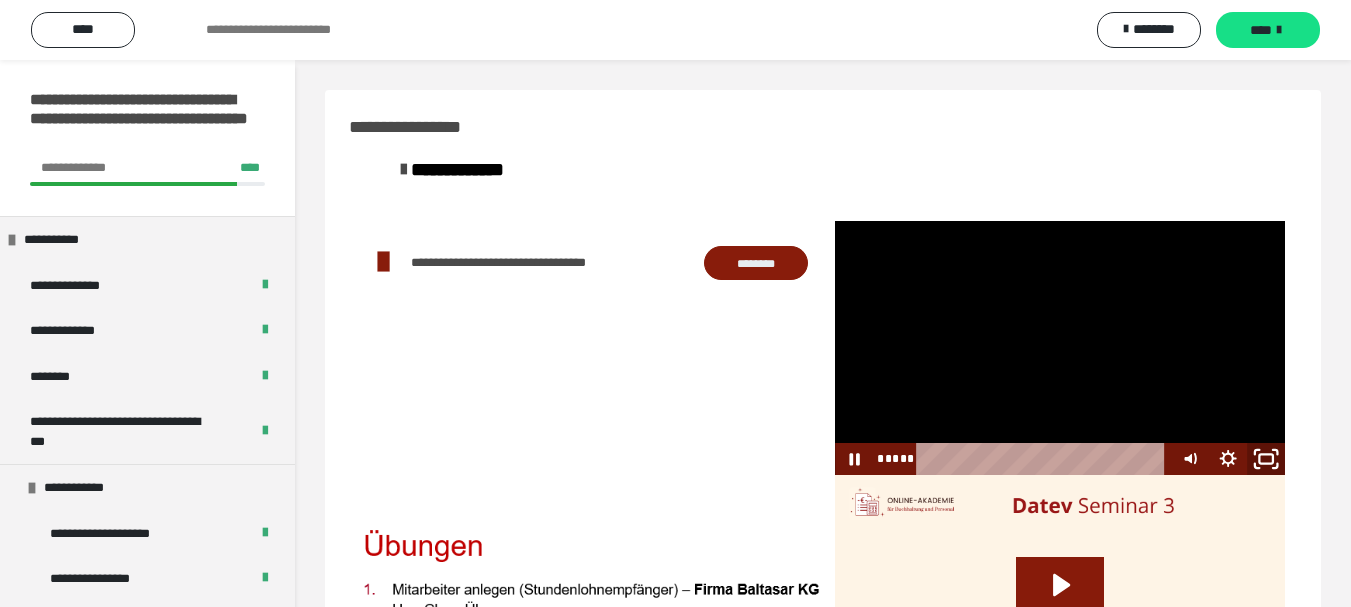 click 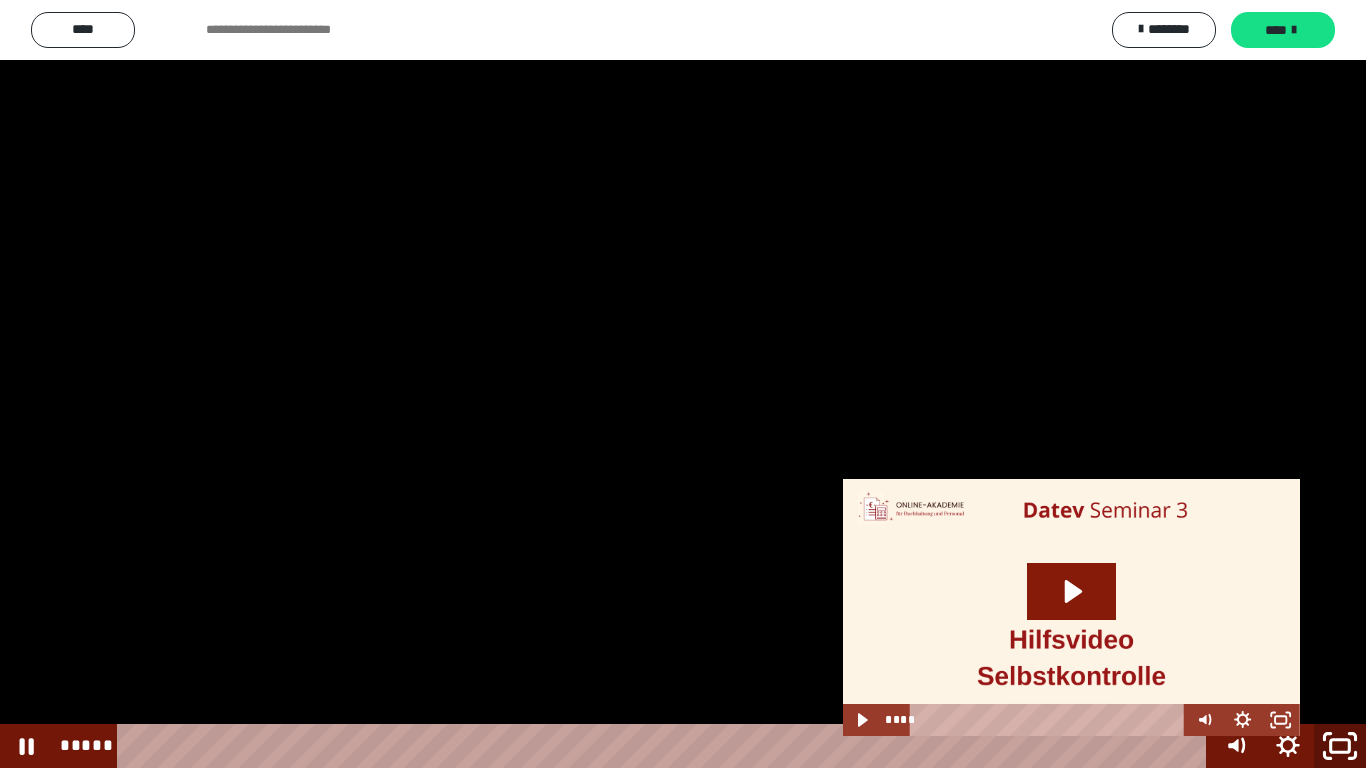 click 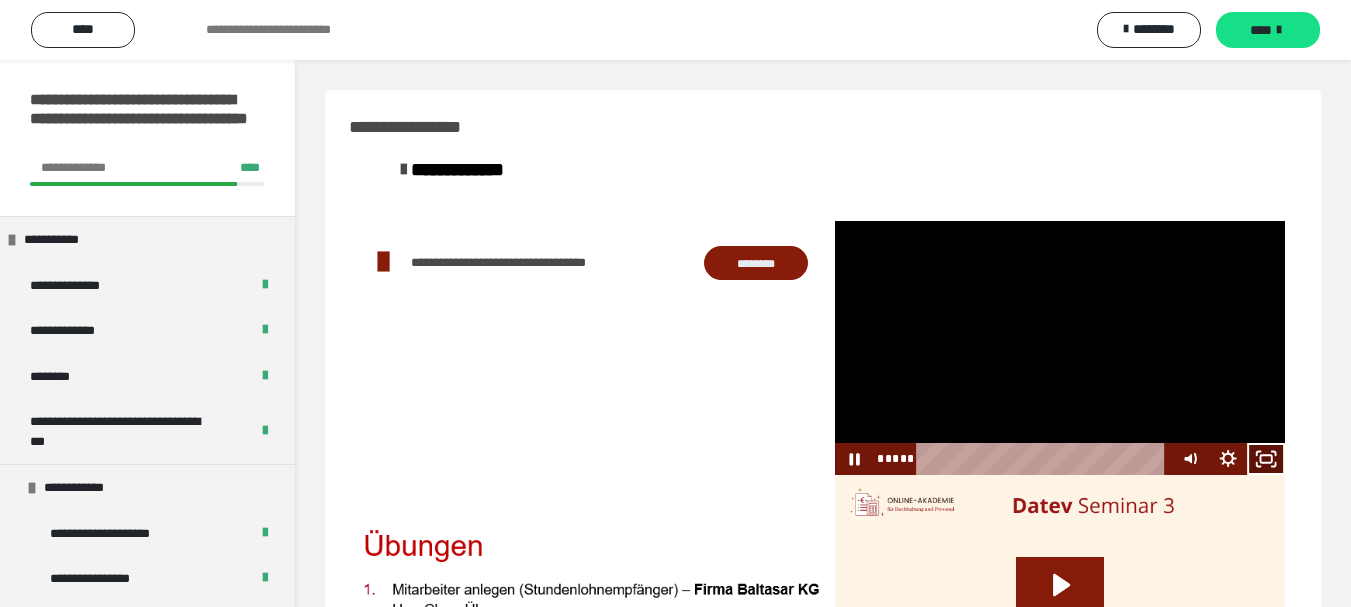 click 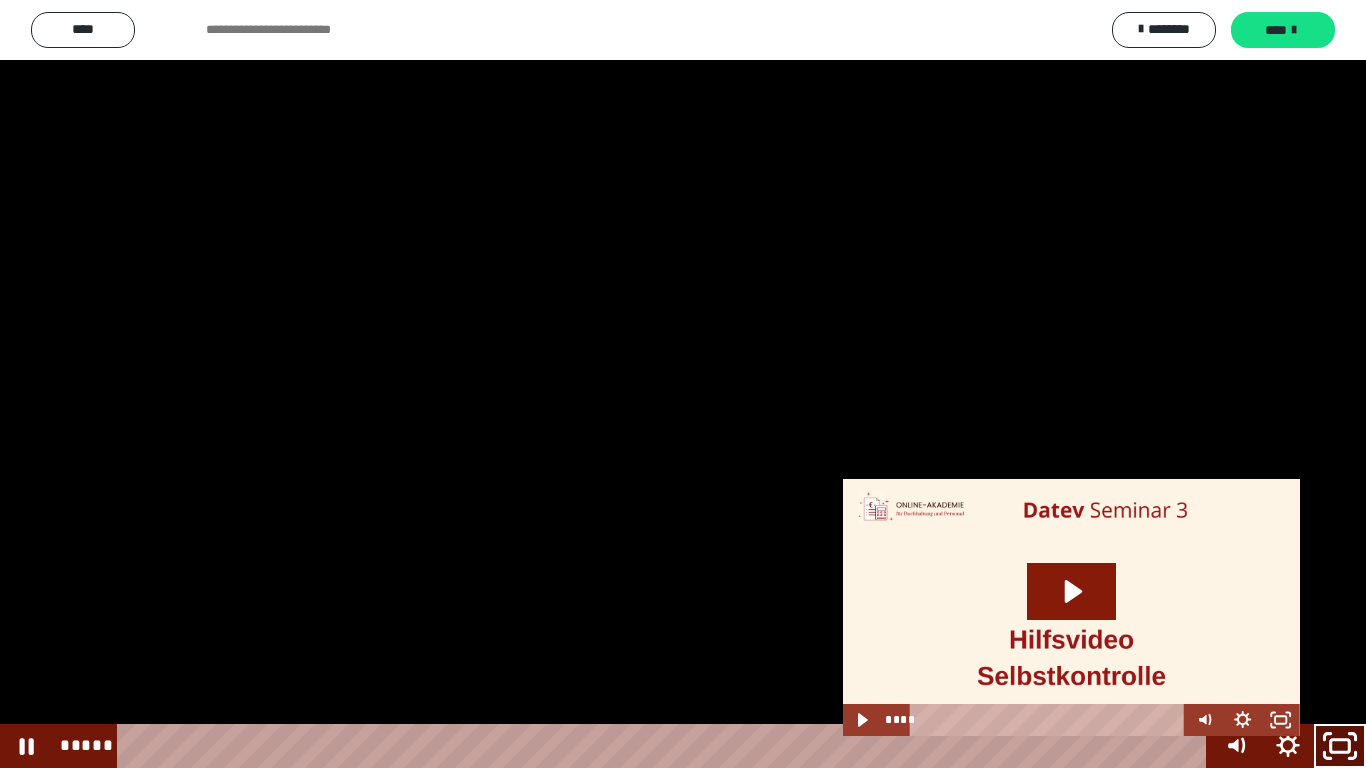 drag, startPoint x: 1350, startPoint y: 746, endPoint x: 1075, endPoint y: 198, distance: 613.1305 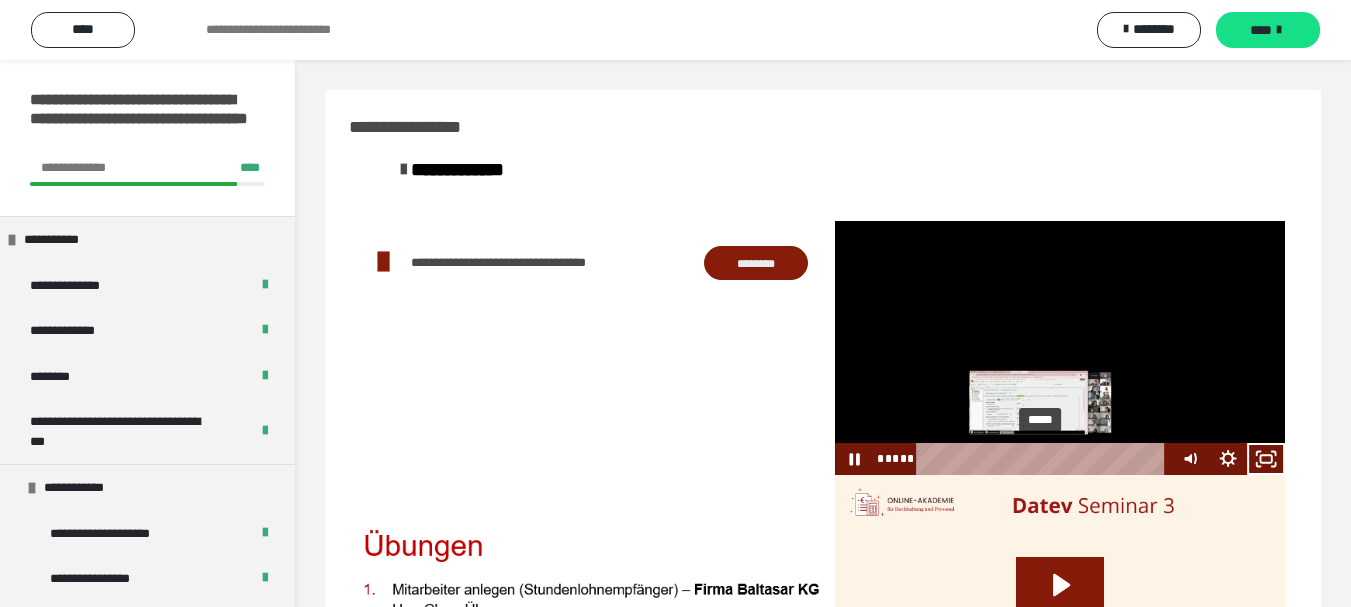 click on "*****" at bounding box center [1045, 459] 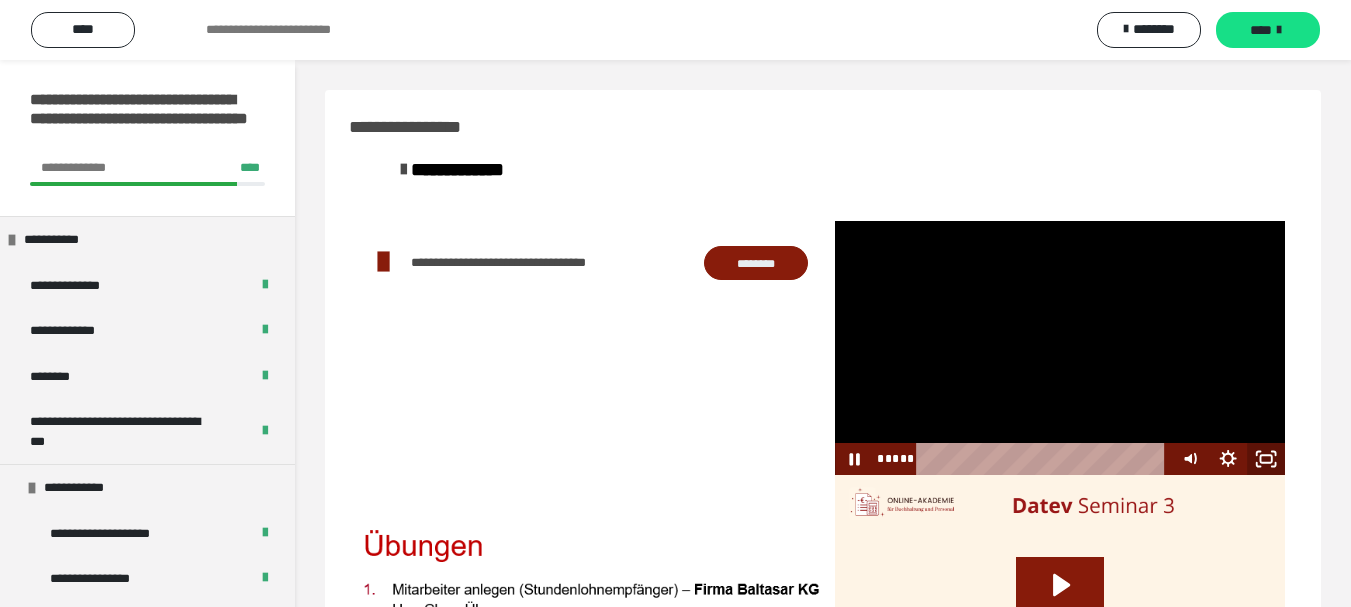 click 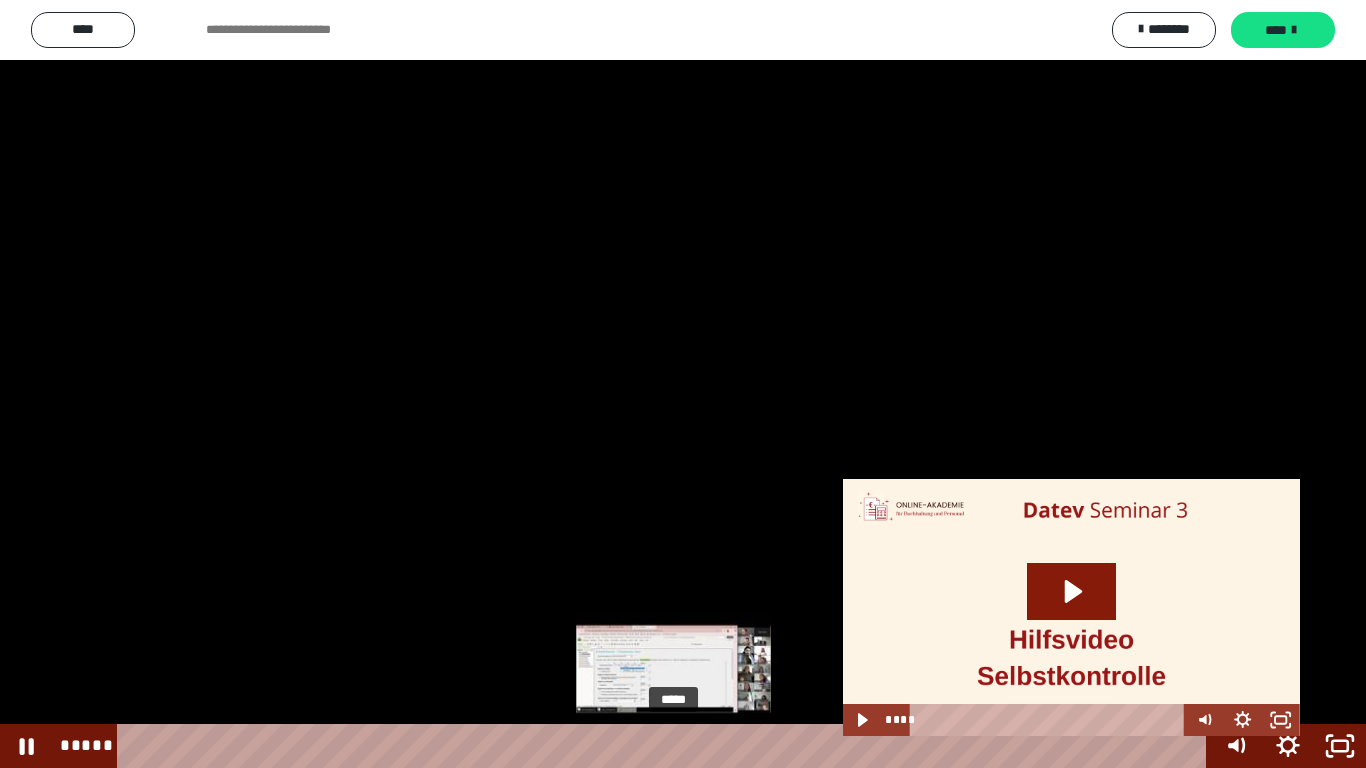 click on "*****" at bounding box center (666, 746) 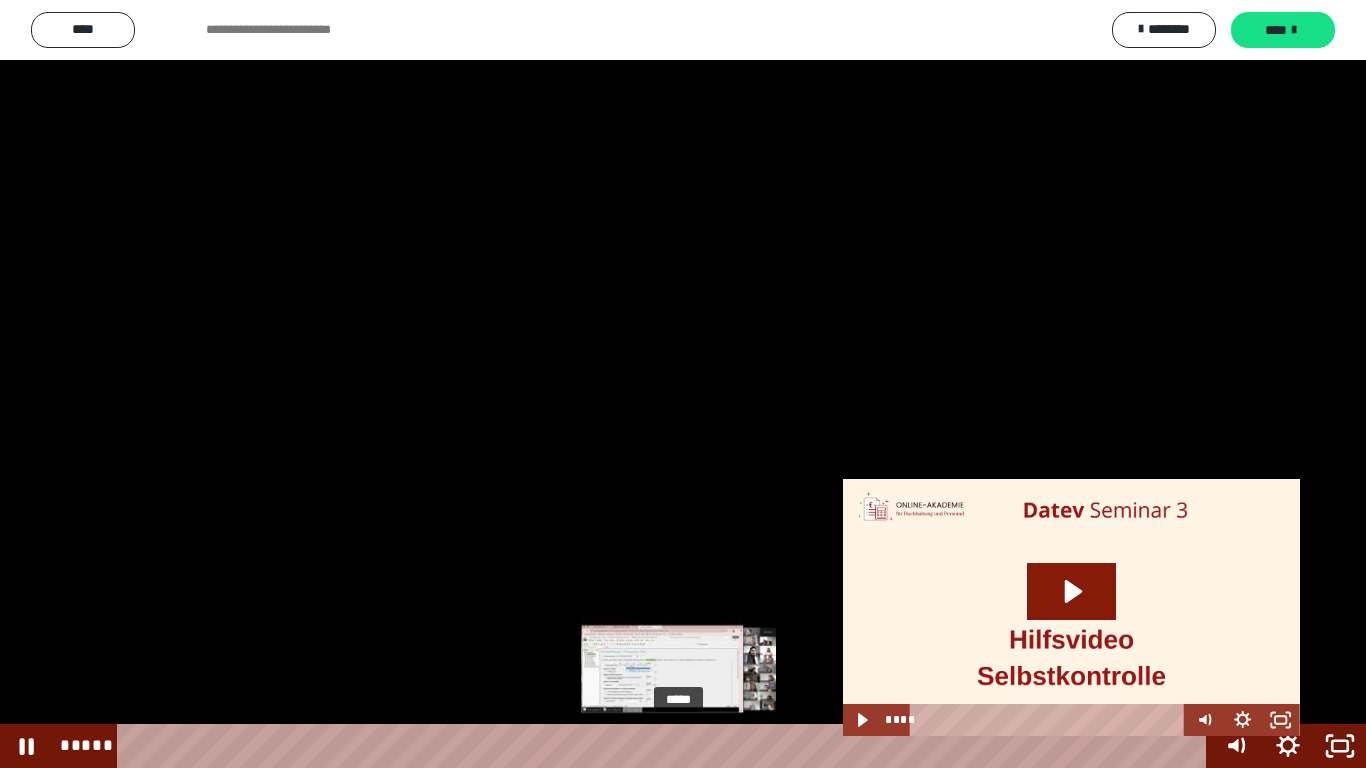 click on "*****" at bounding box center [666, 746] 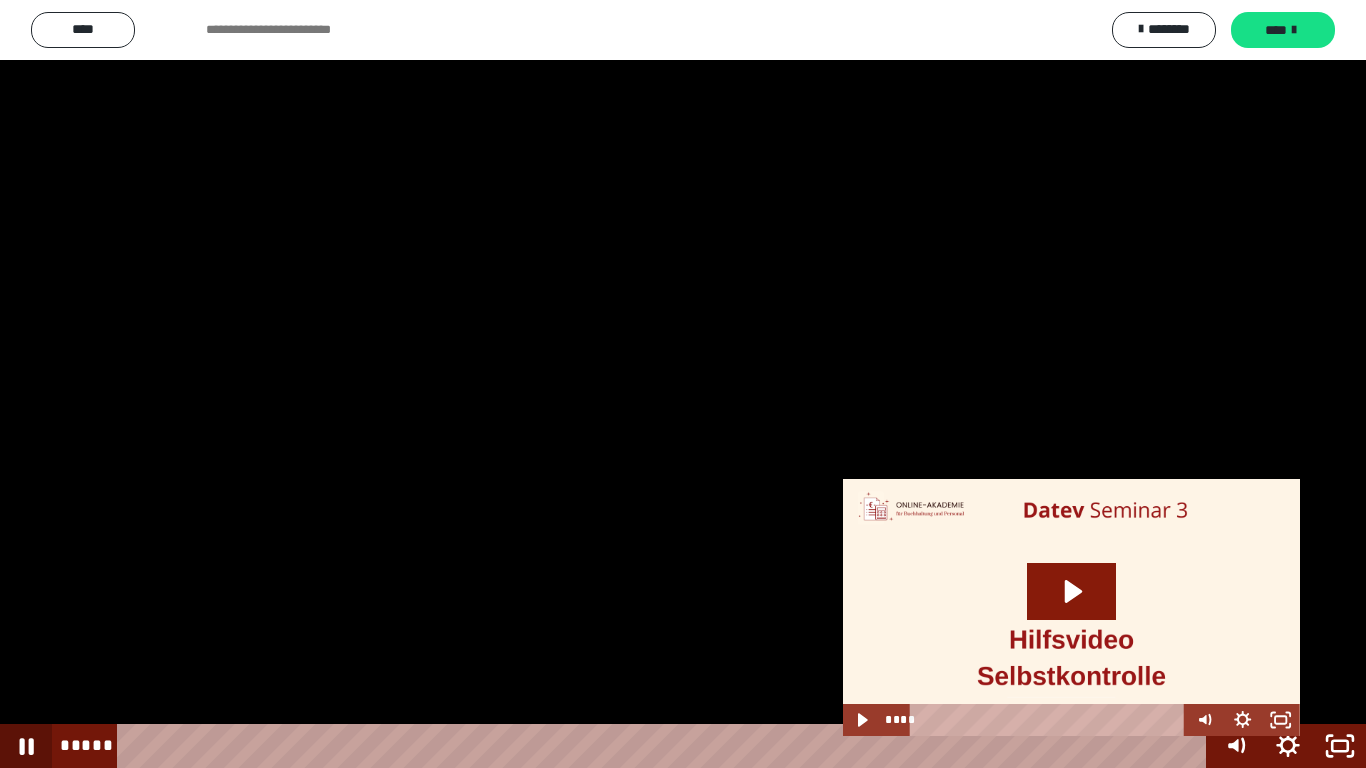 click 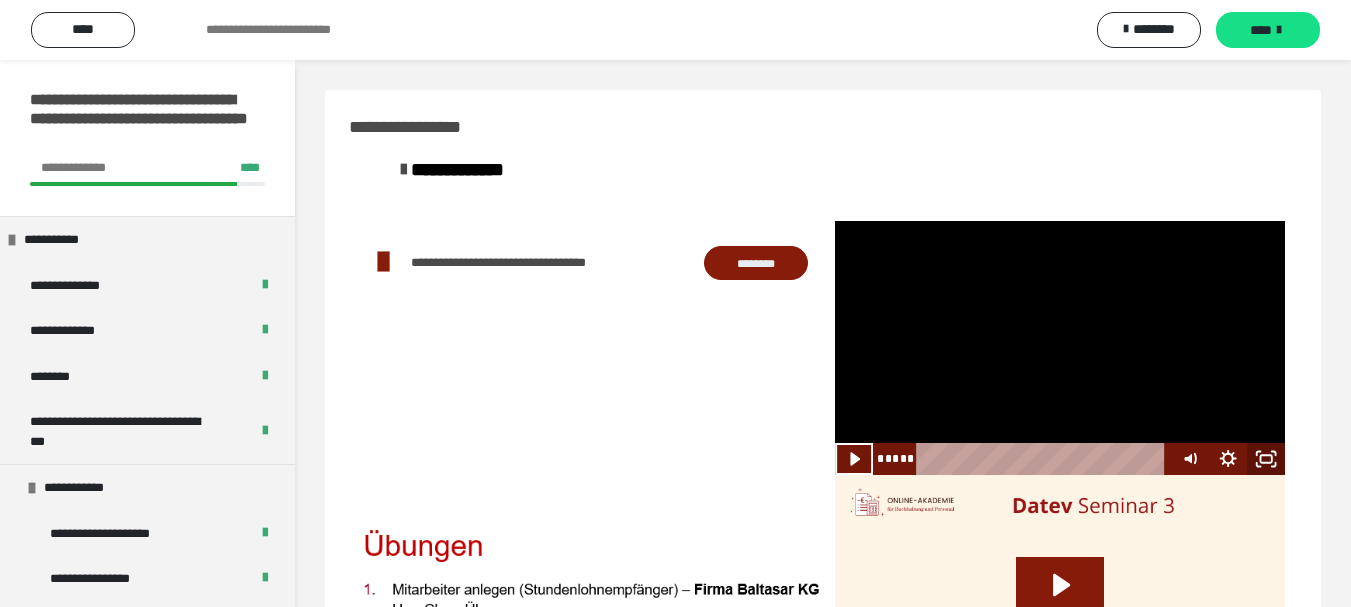 click 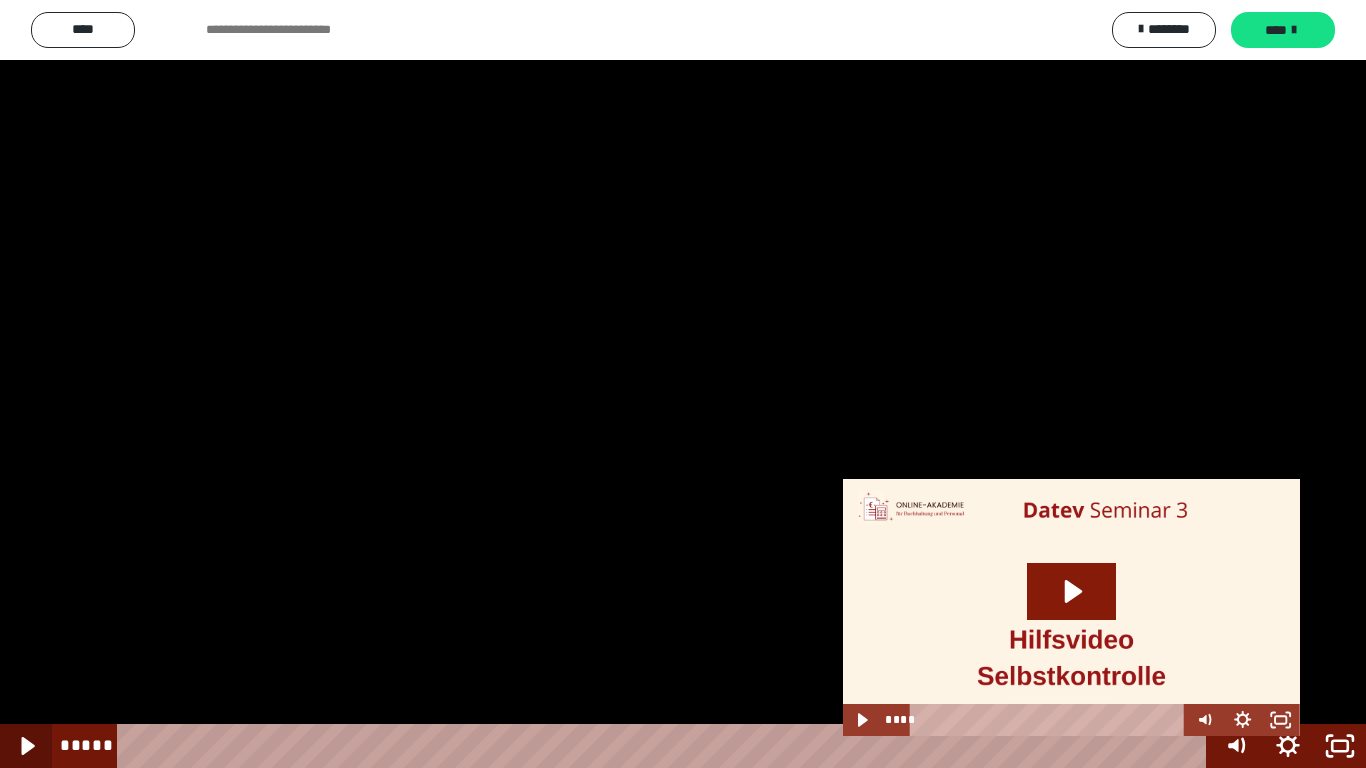 click 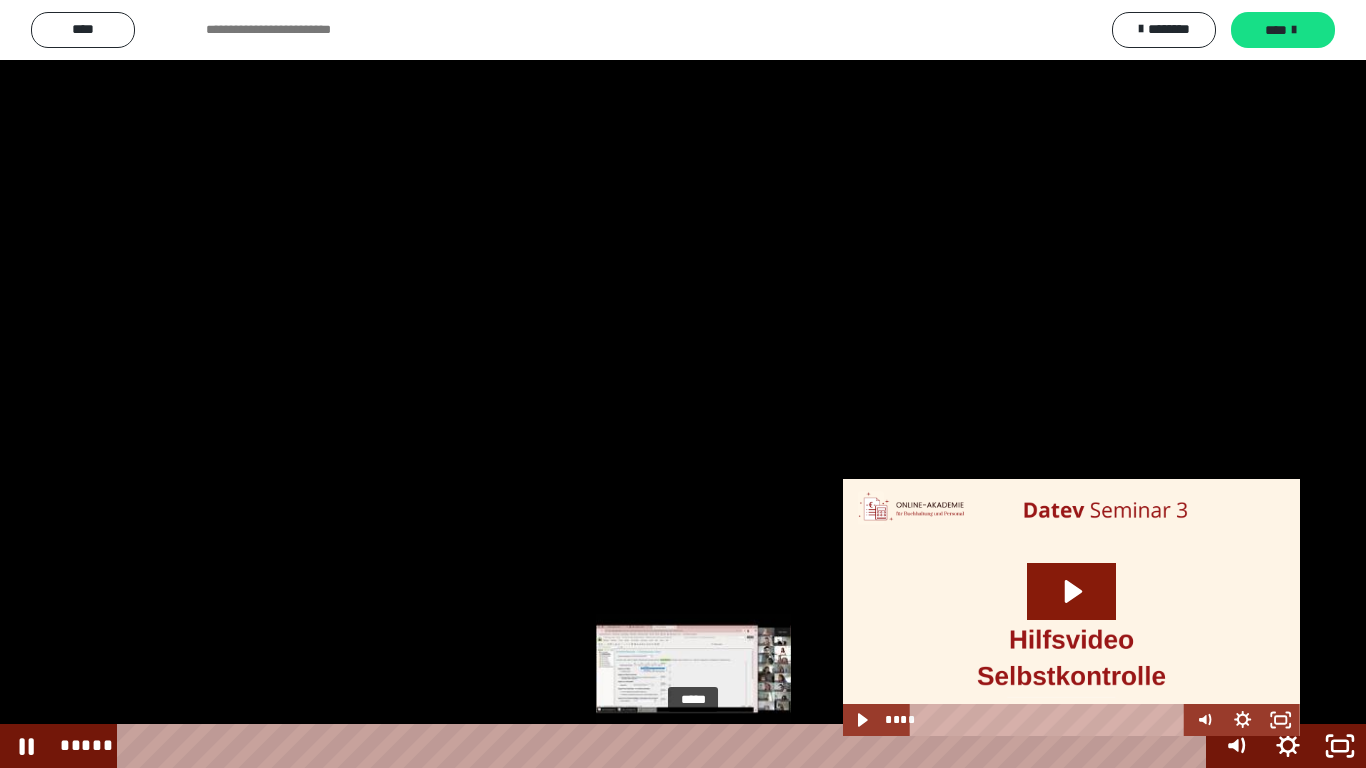 click at bounding box center [692, 746] 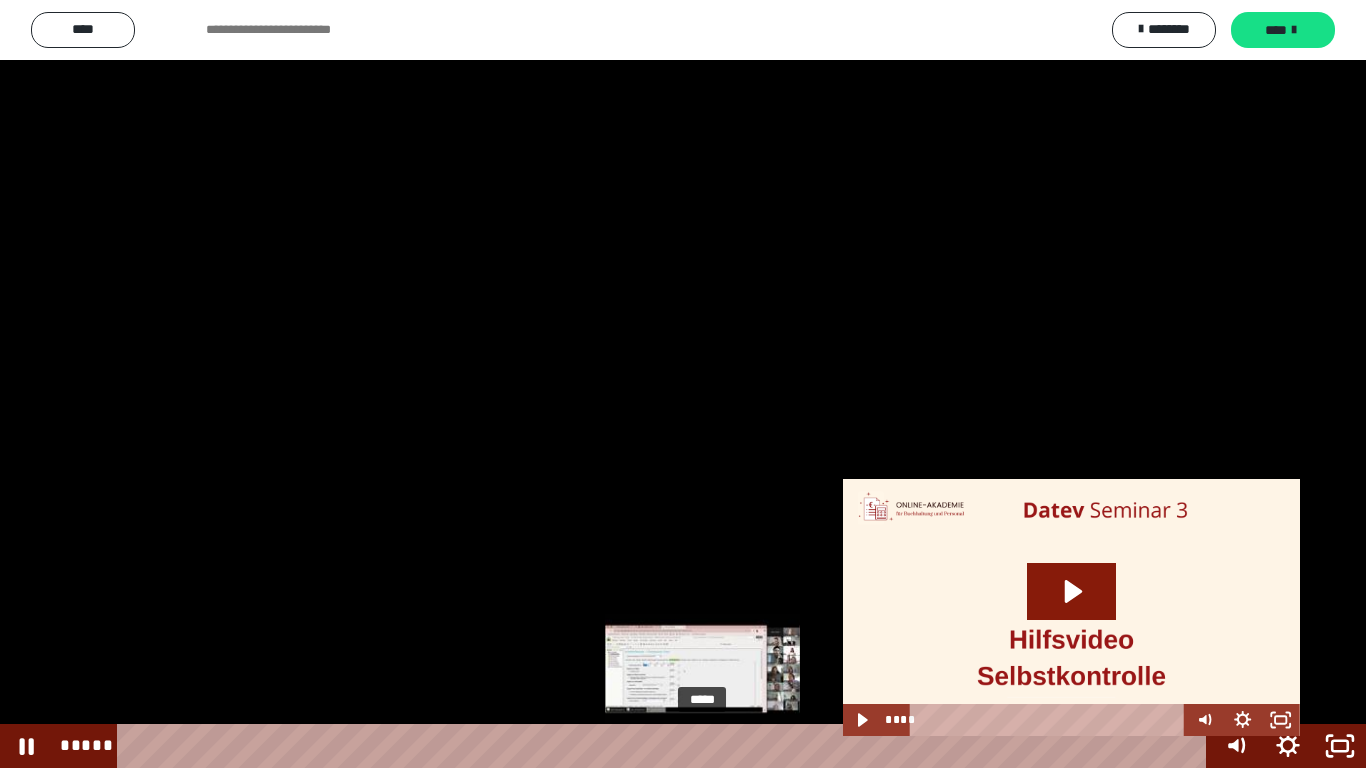 click at bounding box center [698, 746] 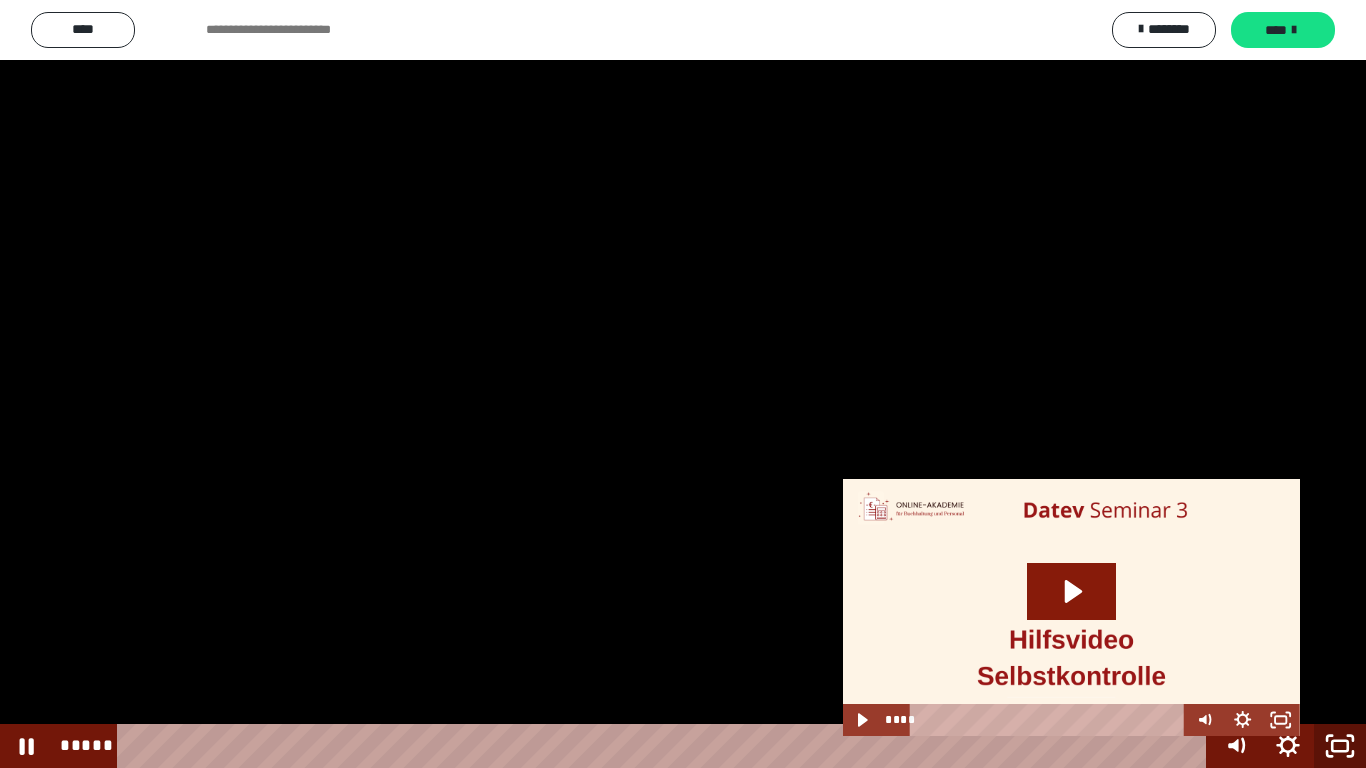 drag, startPoint x: 1340, startPoint y: 758, endPoint x: 1125, endPoint y: 472, distance: 357.80023 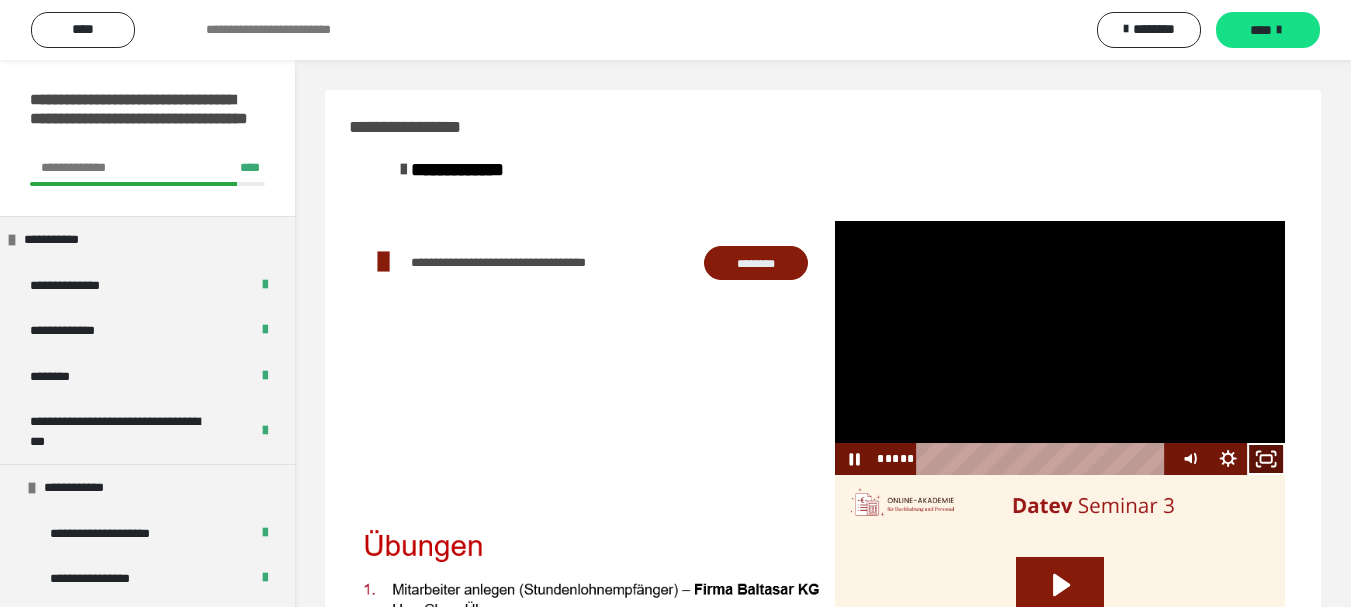 click 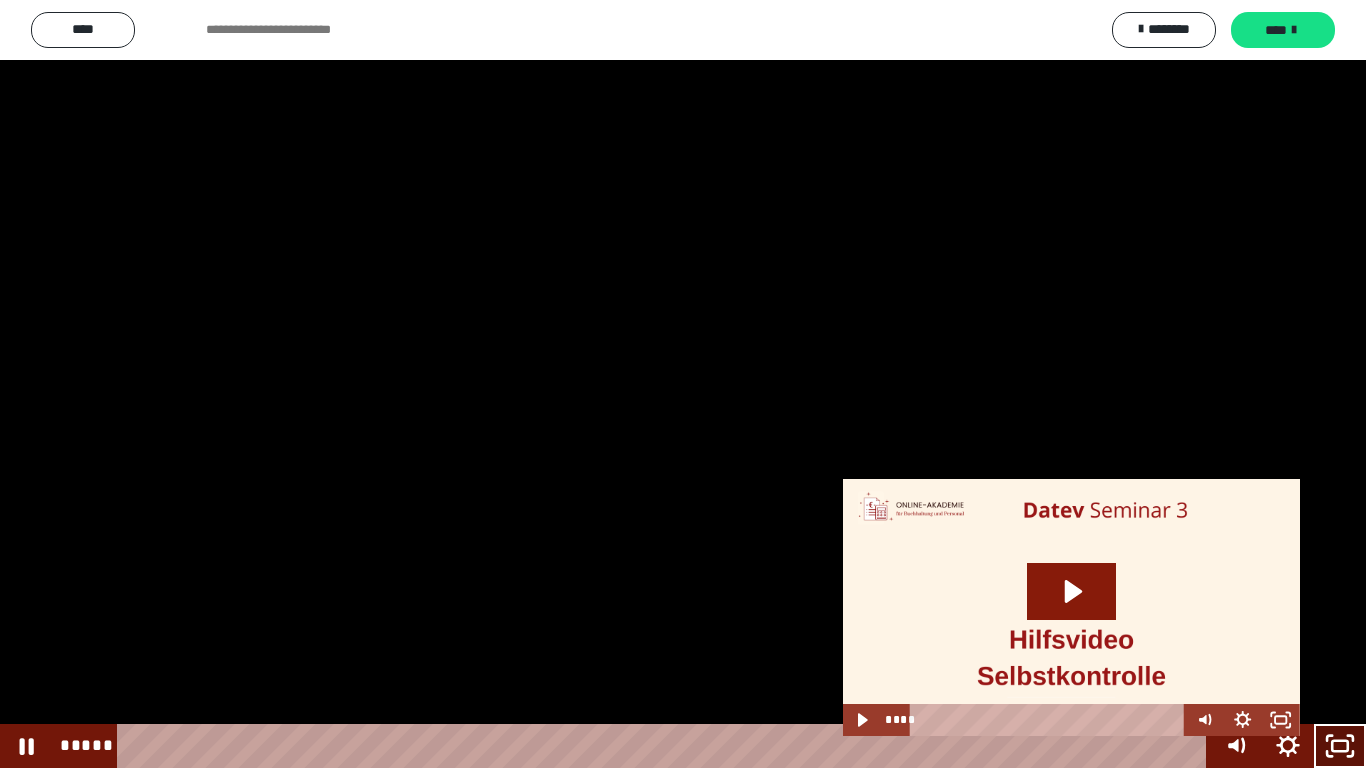 click 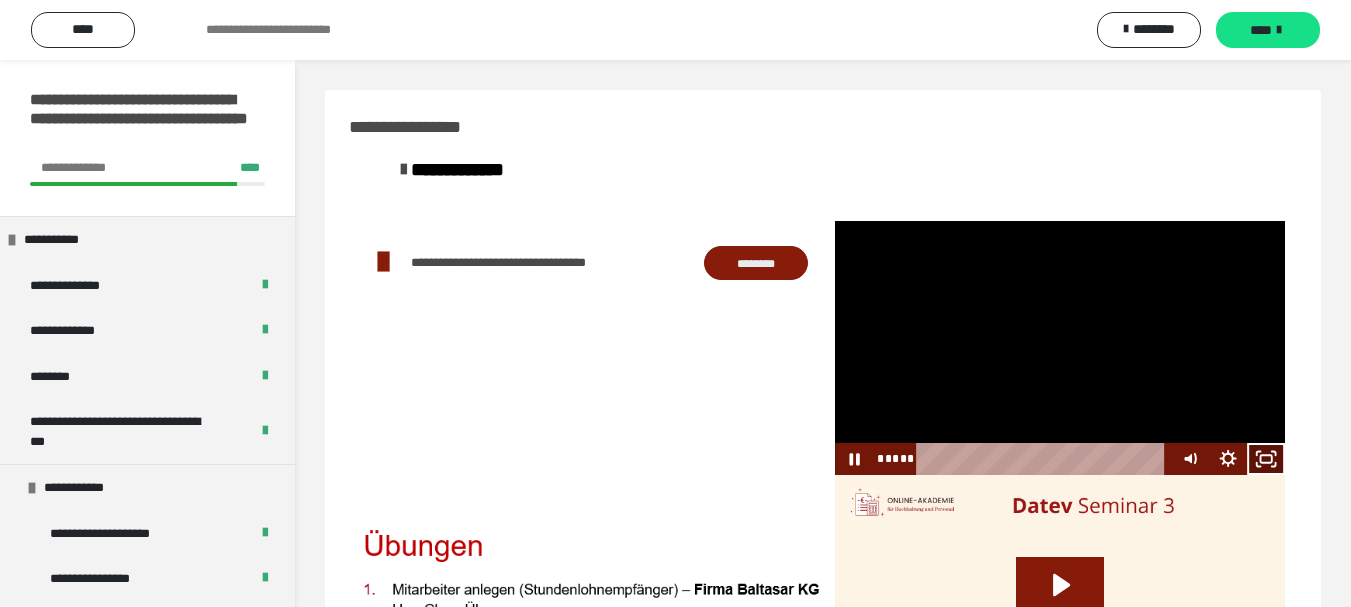 click 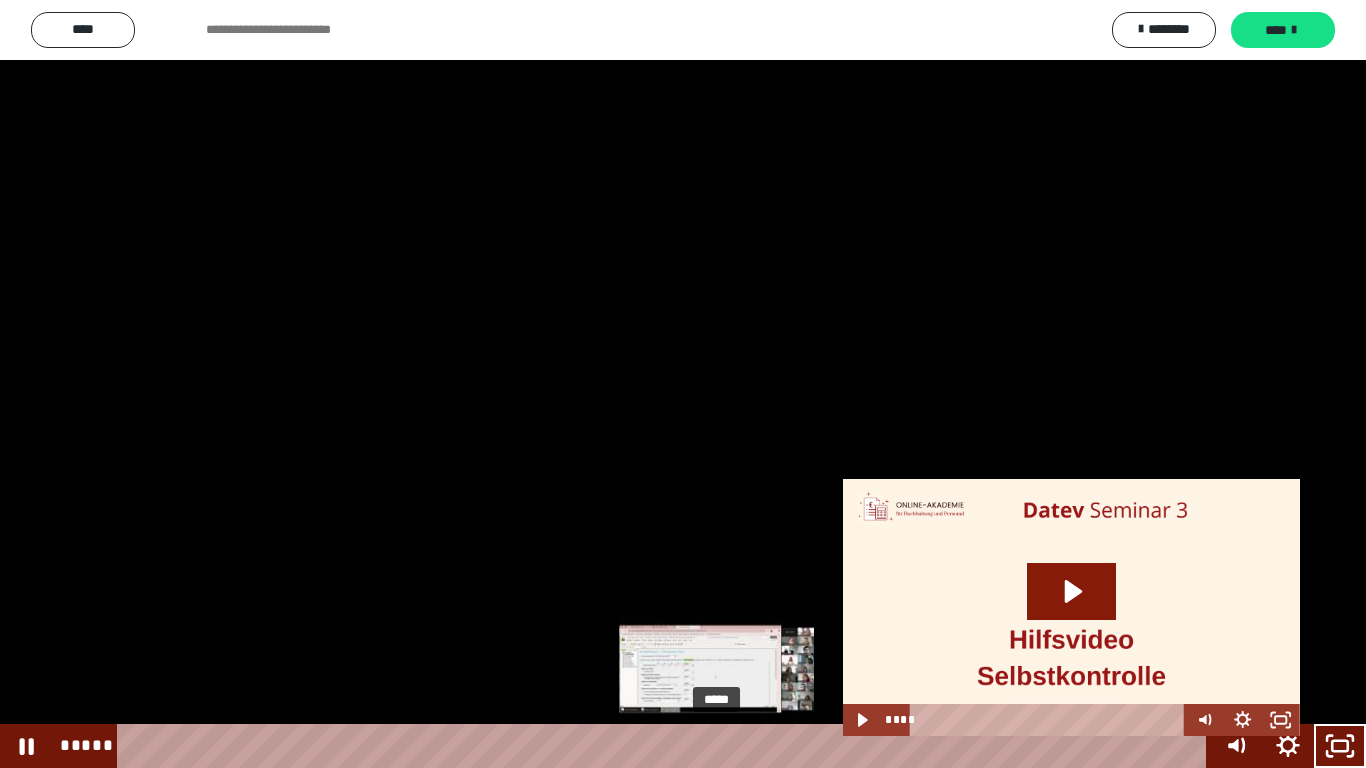 click at bounding box center [712, 746] 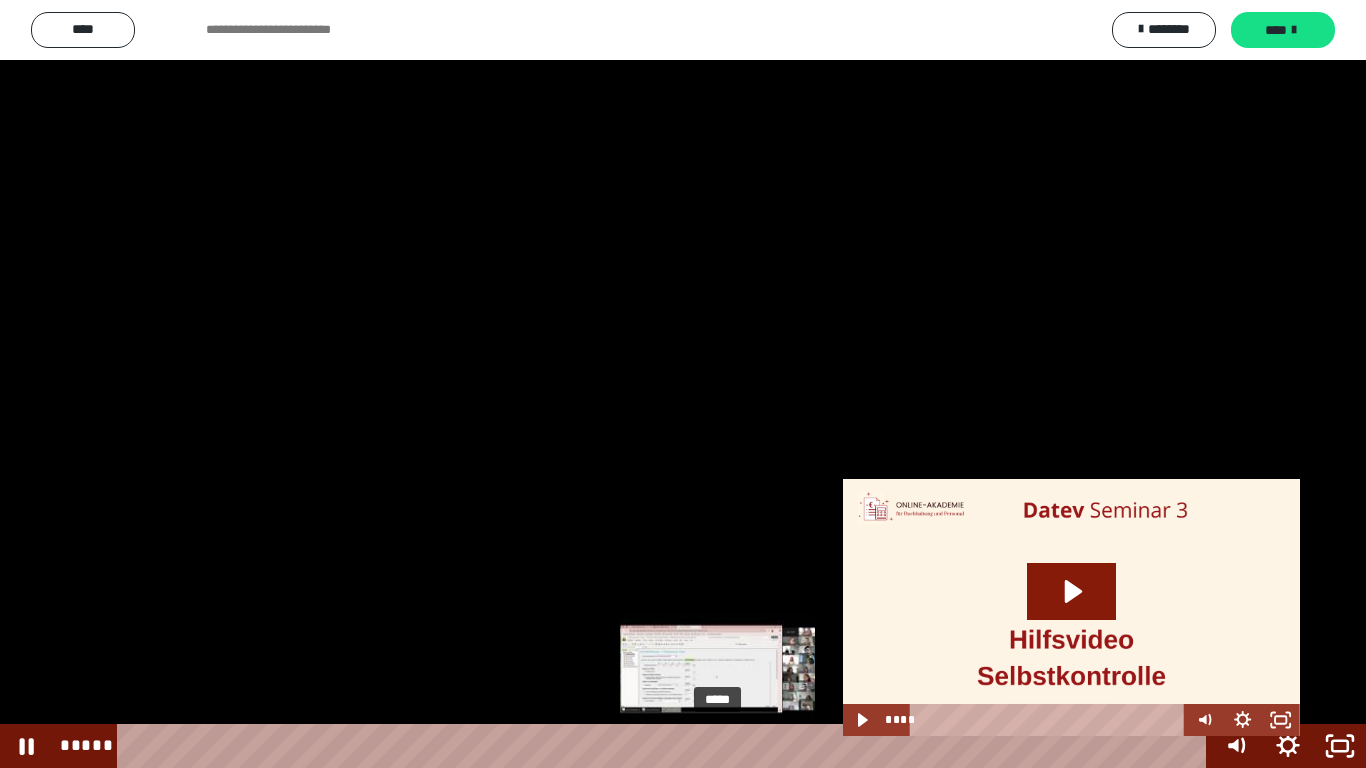 click at bounding box center [717, 746] 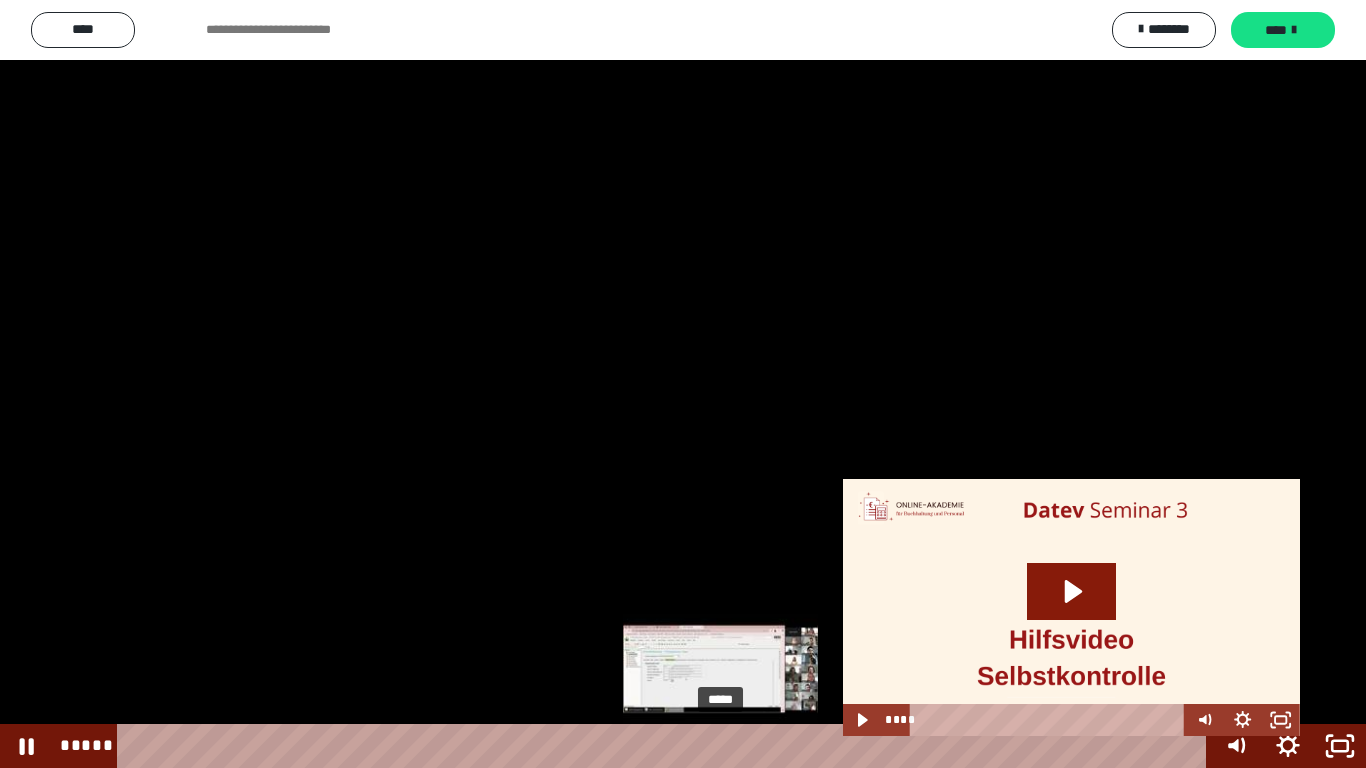 click at bounding box center [717, 746] 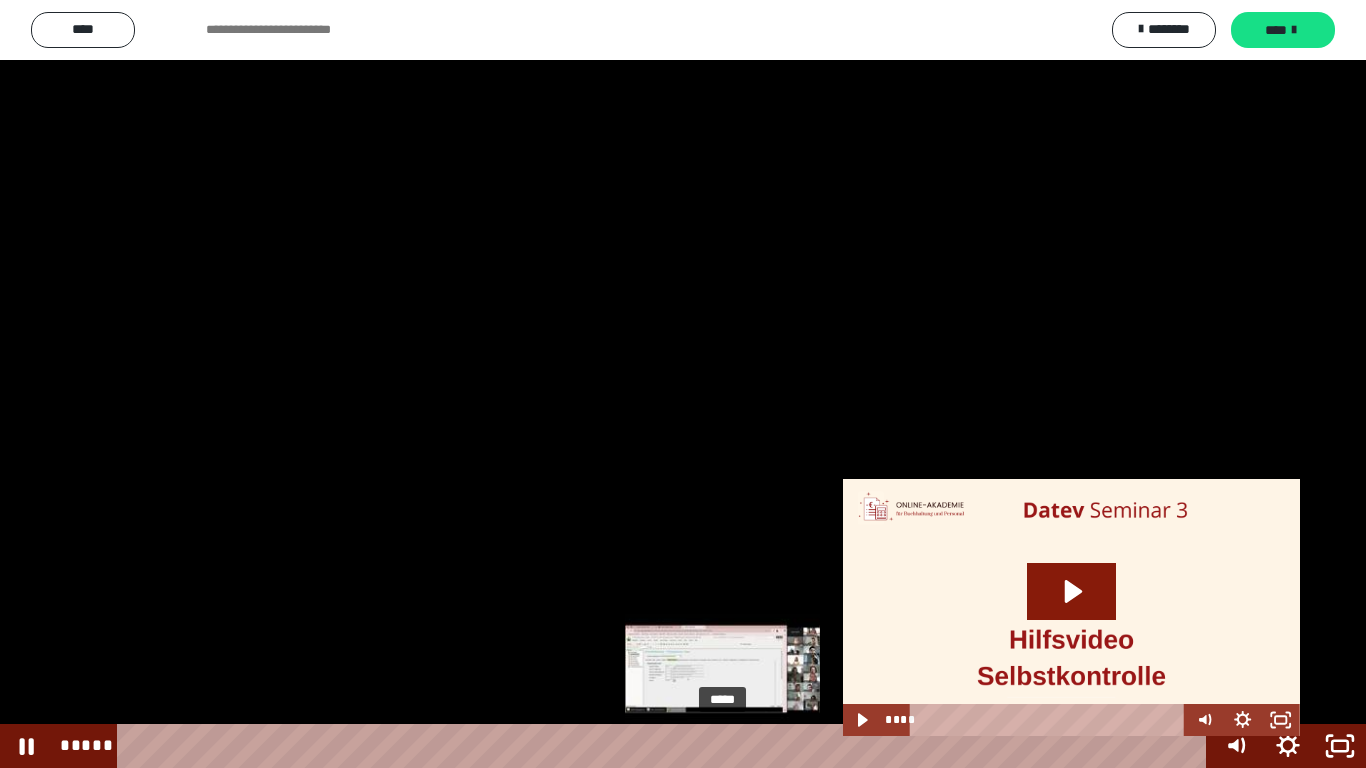 click at bounding box center (720, 746) 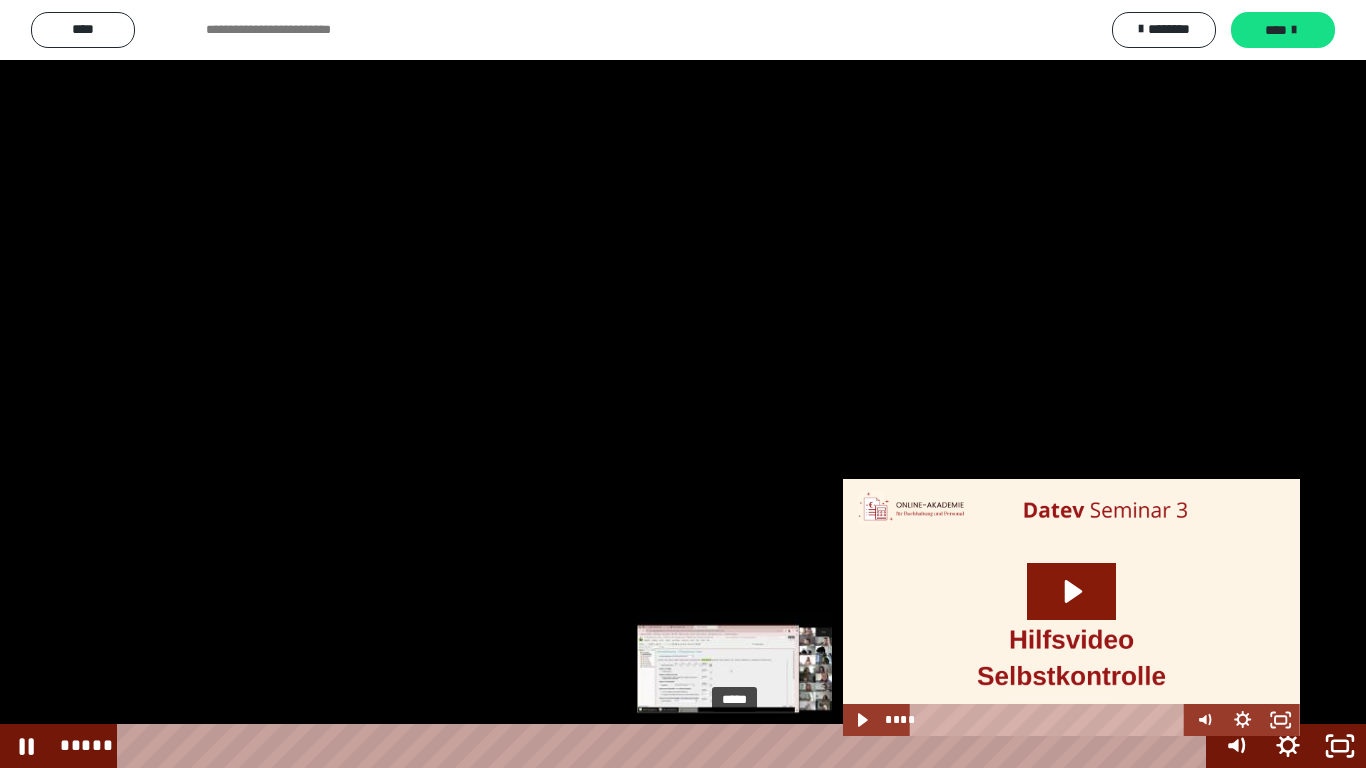 click on "*****" at bounding box center (666, 746) 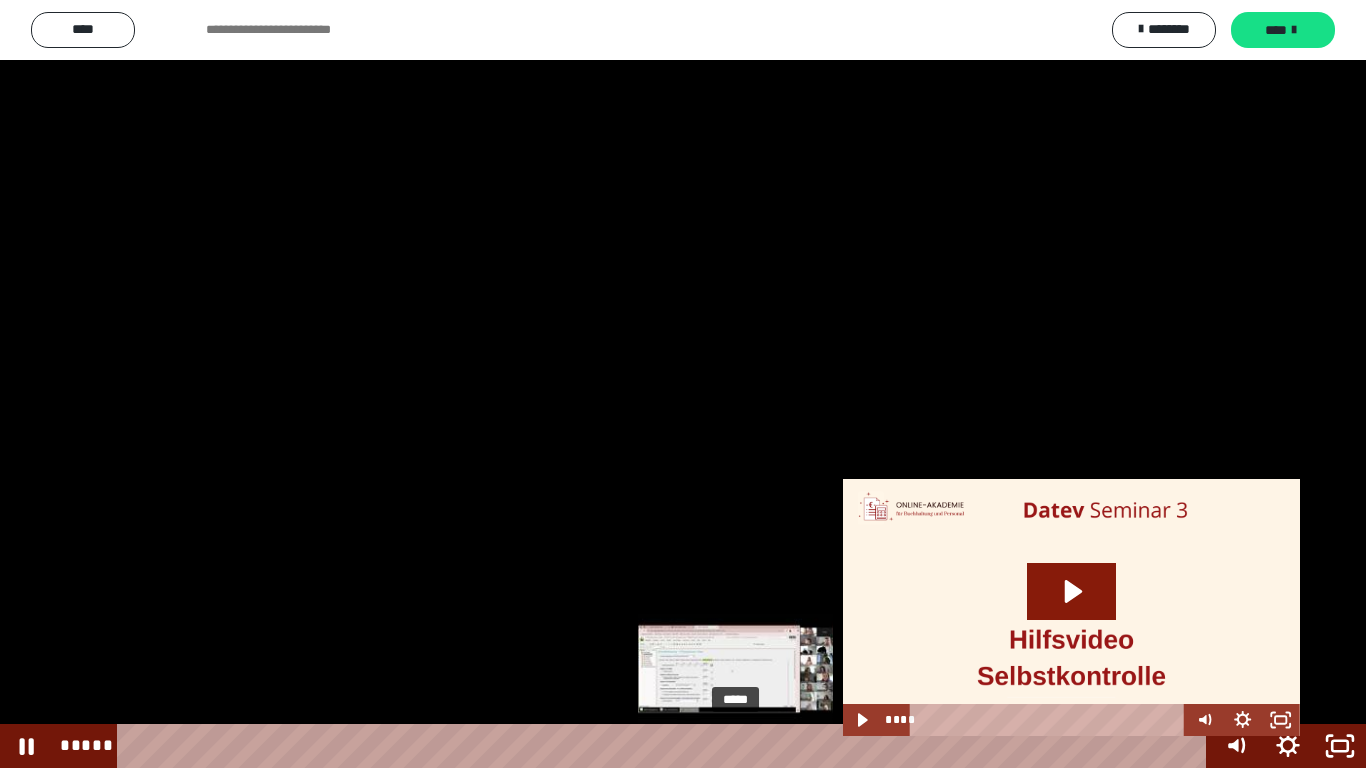 click at bounding box center (735, 746) 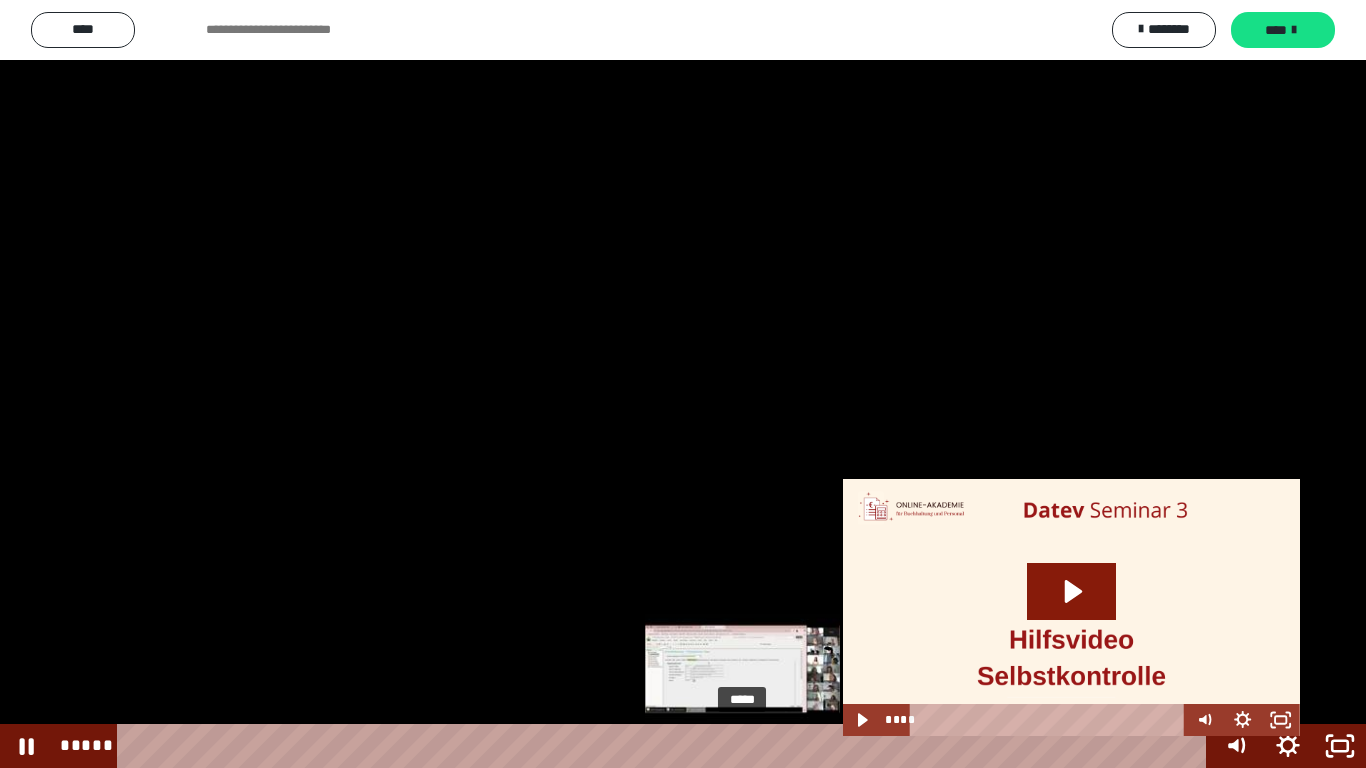 click on "*****" at bounding box center [666, 746] 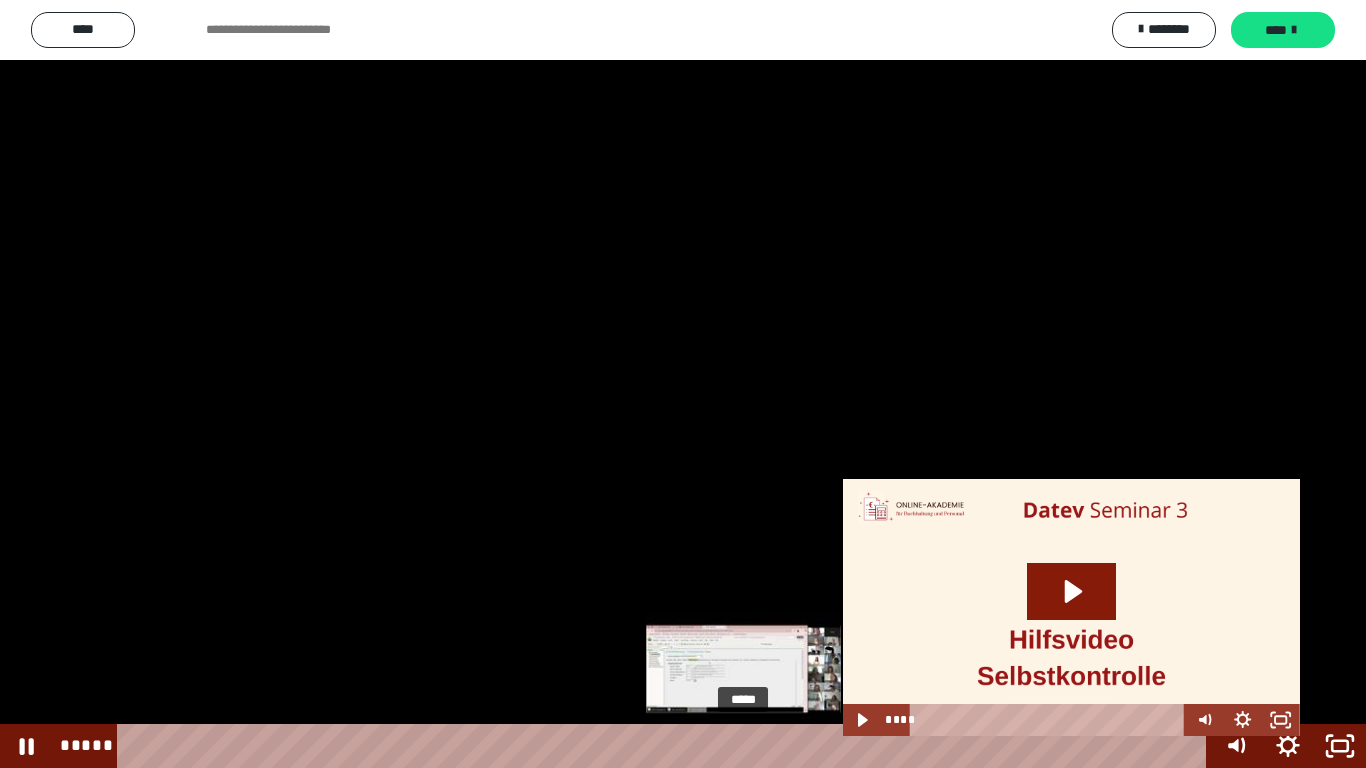 click at bounding box center (743, 746) 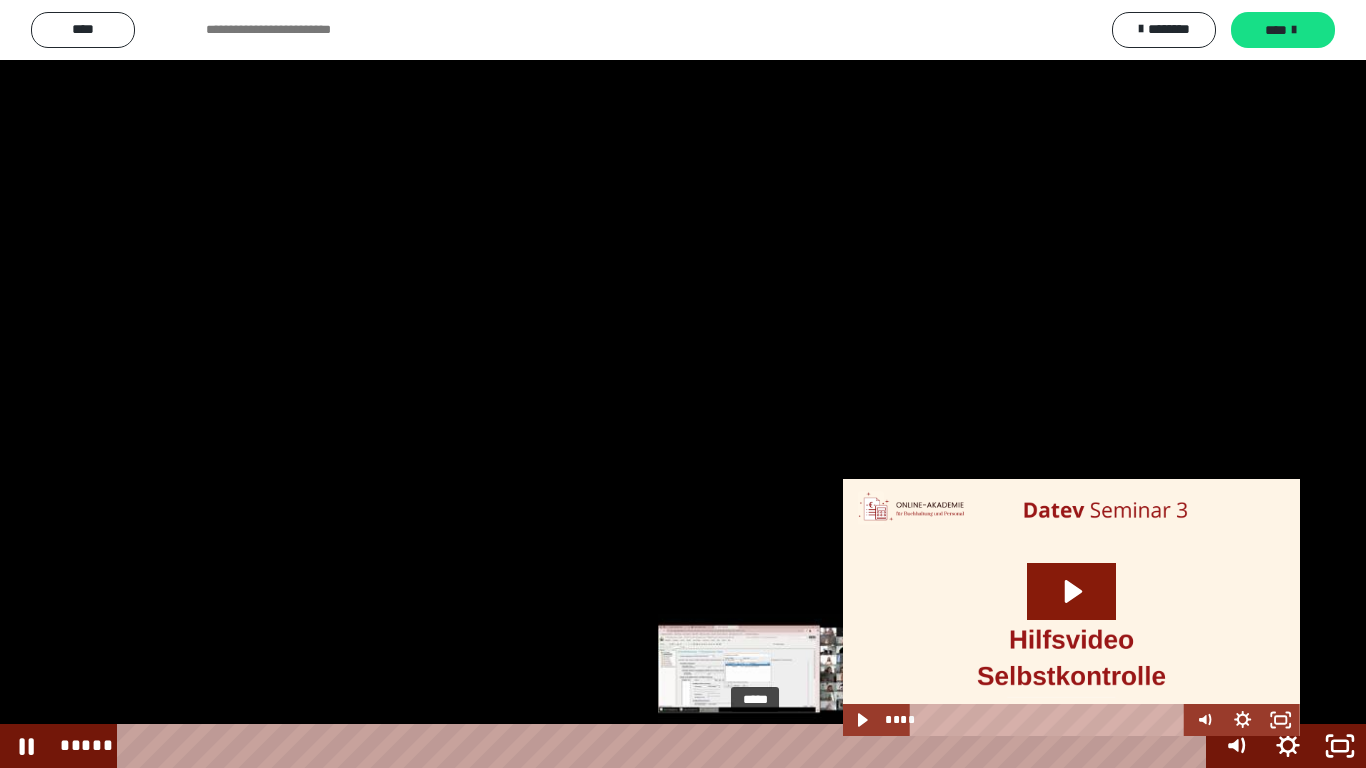 click on "*****" at bounding box center (666, 746) 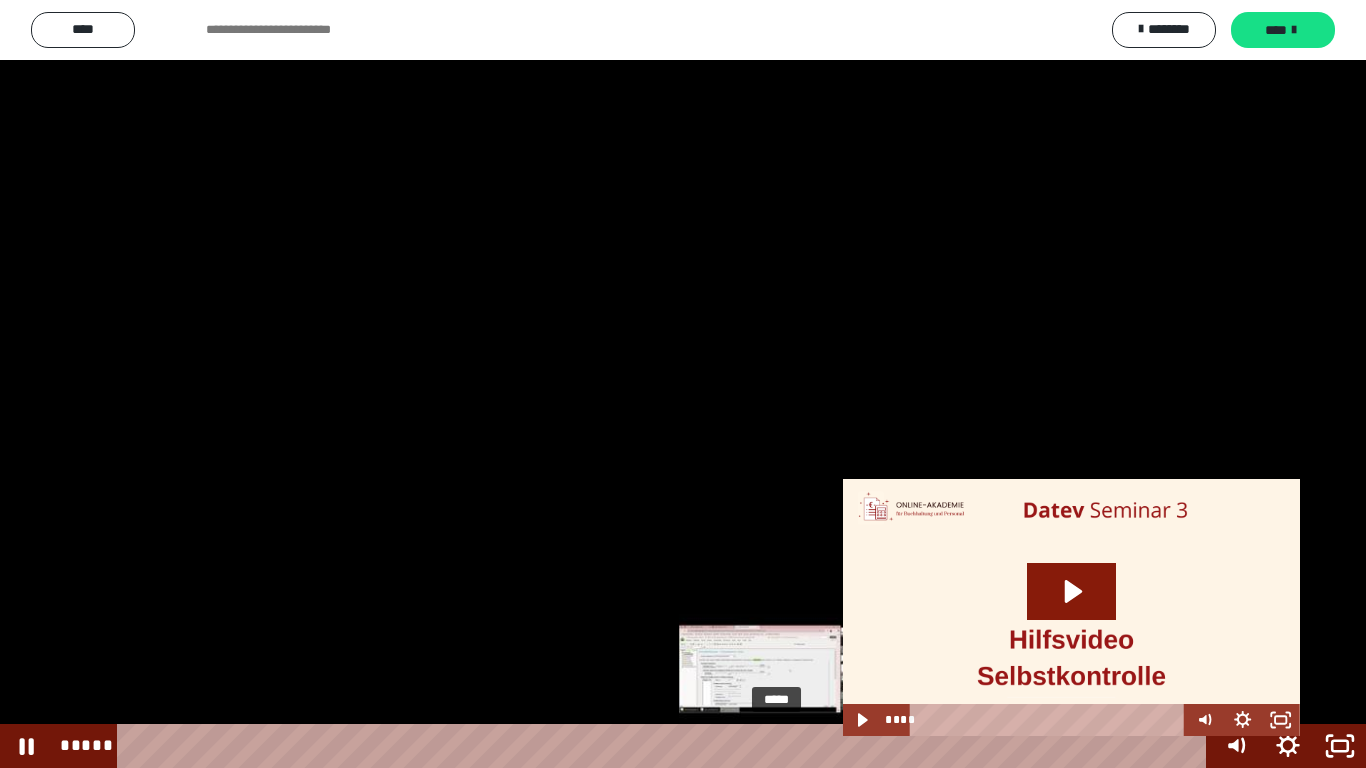 drag, startPoint x: 757, startPoint y: 739, endPoint x: 781, endPoint y: 739, distance: 24 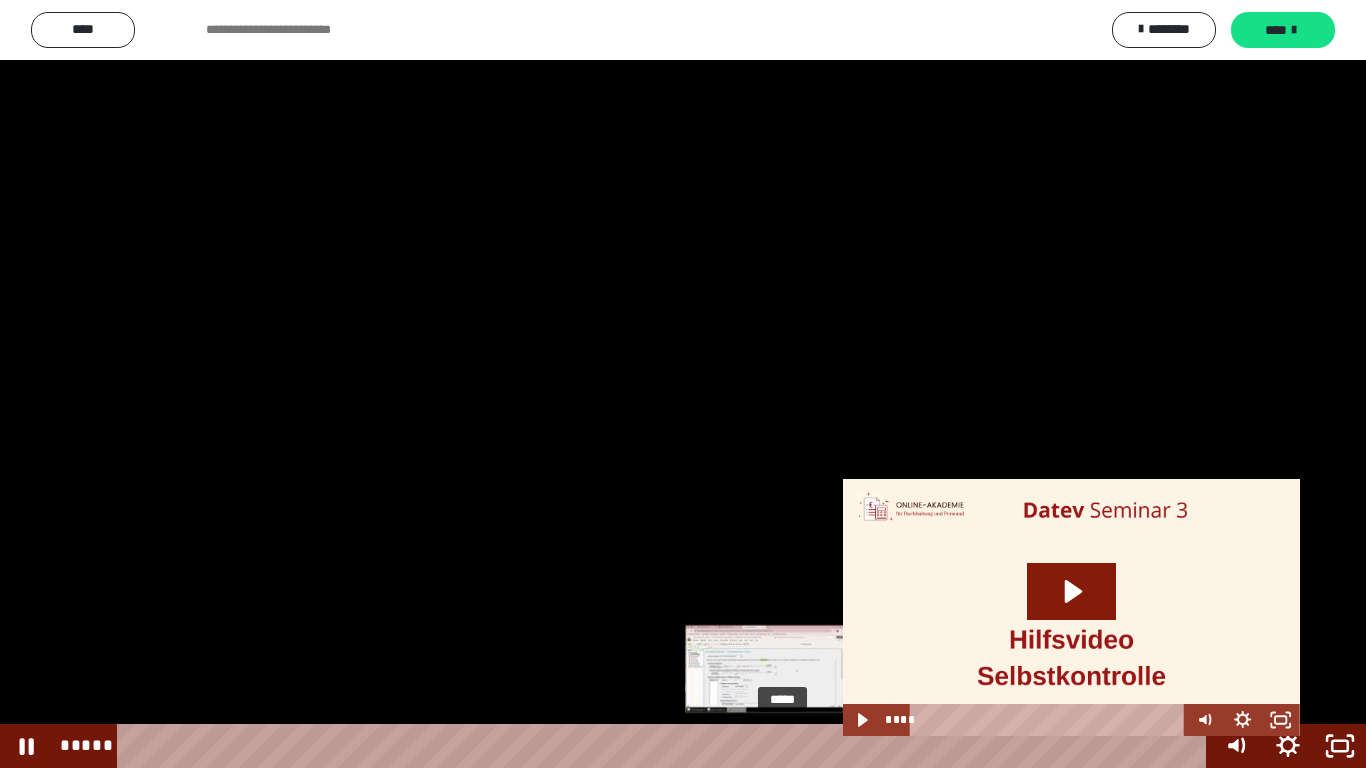 click on "*****" at bounding box center [666, 746] 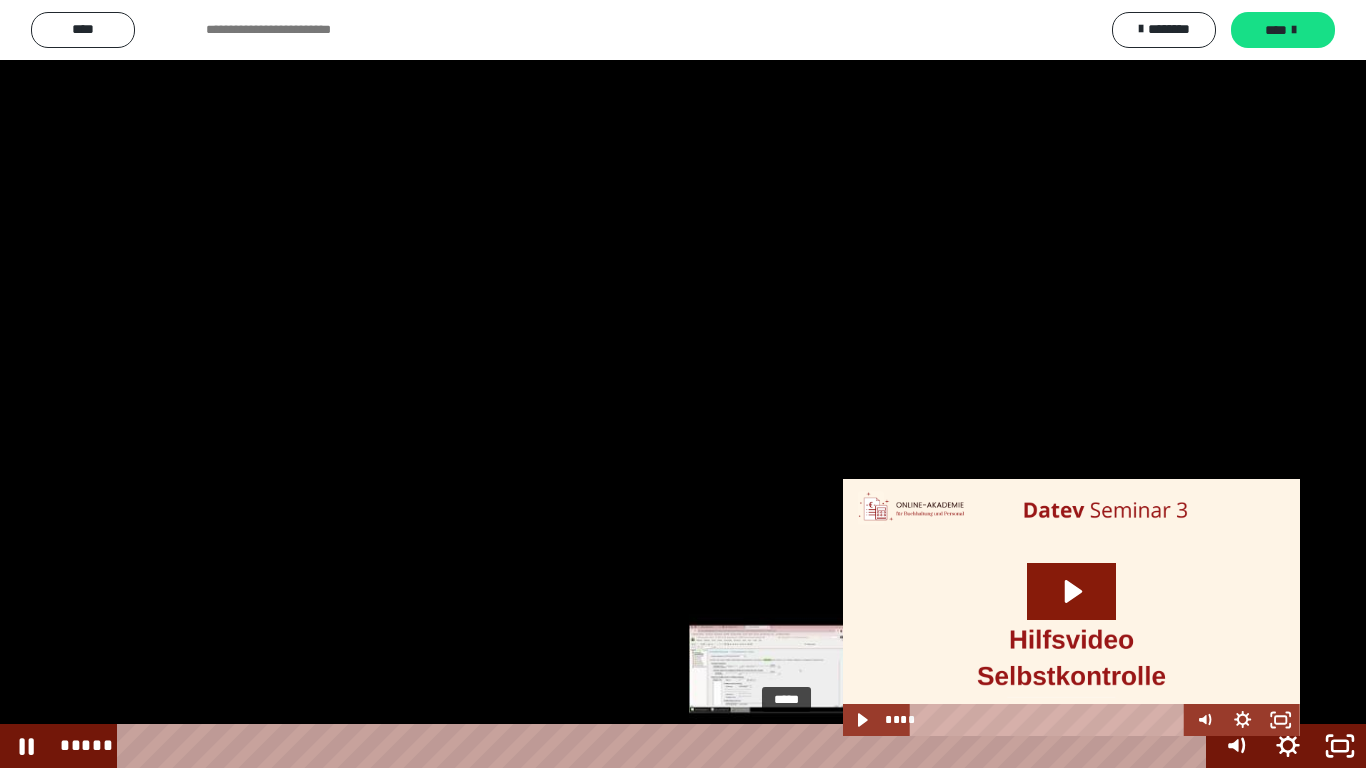click on "*****" at bounding box center [666, 746] 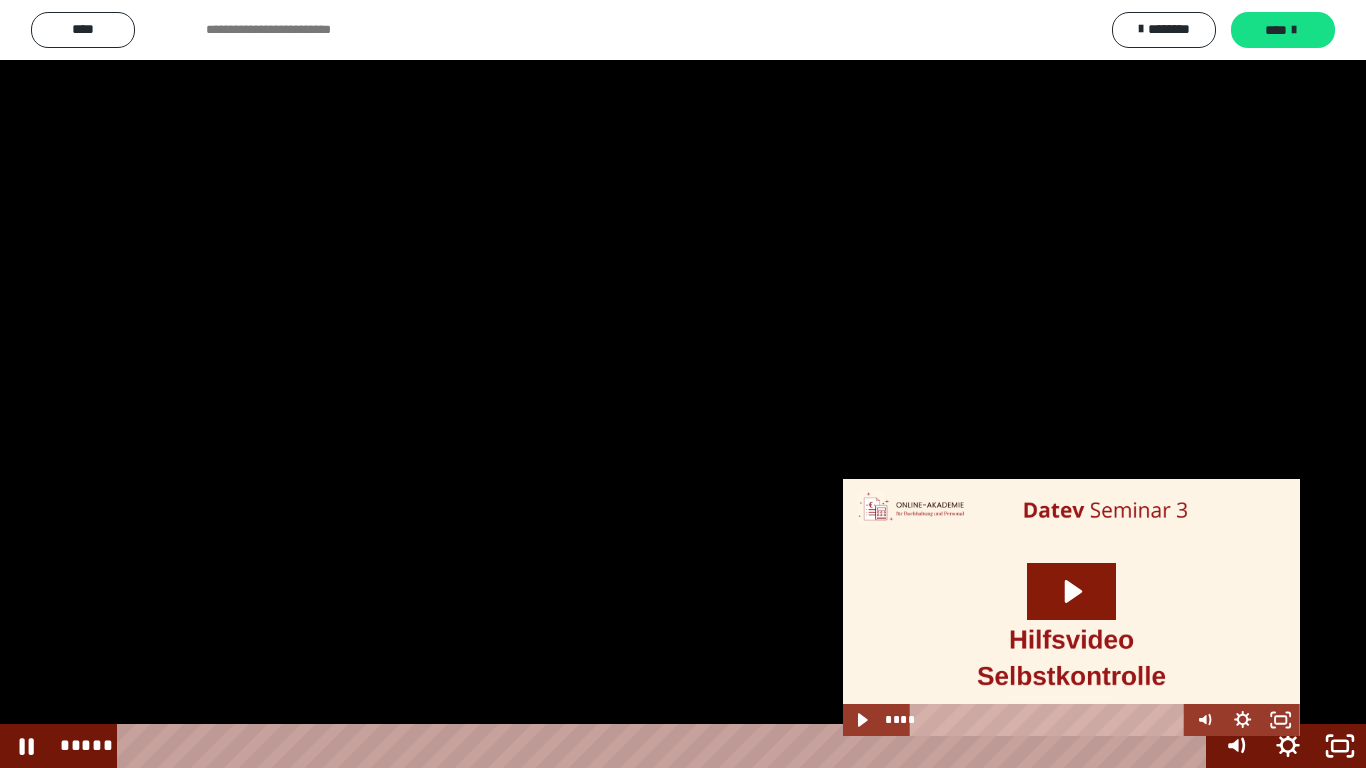 click 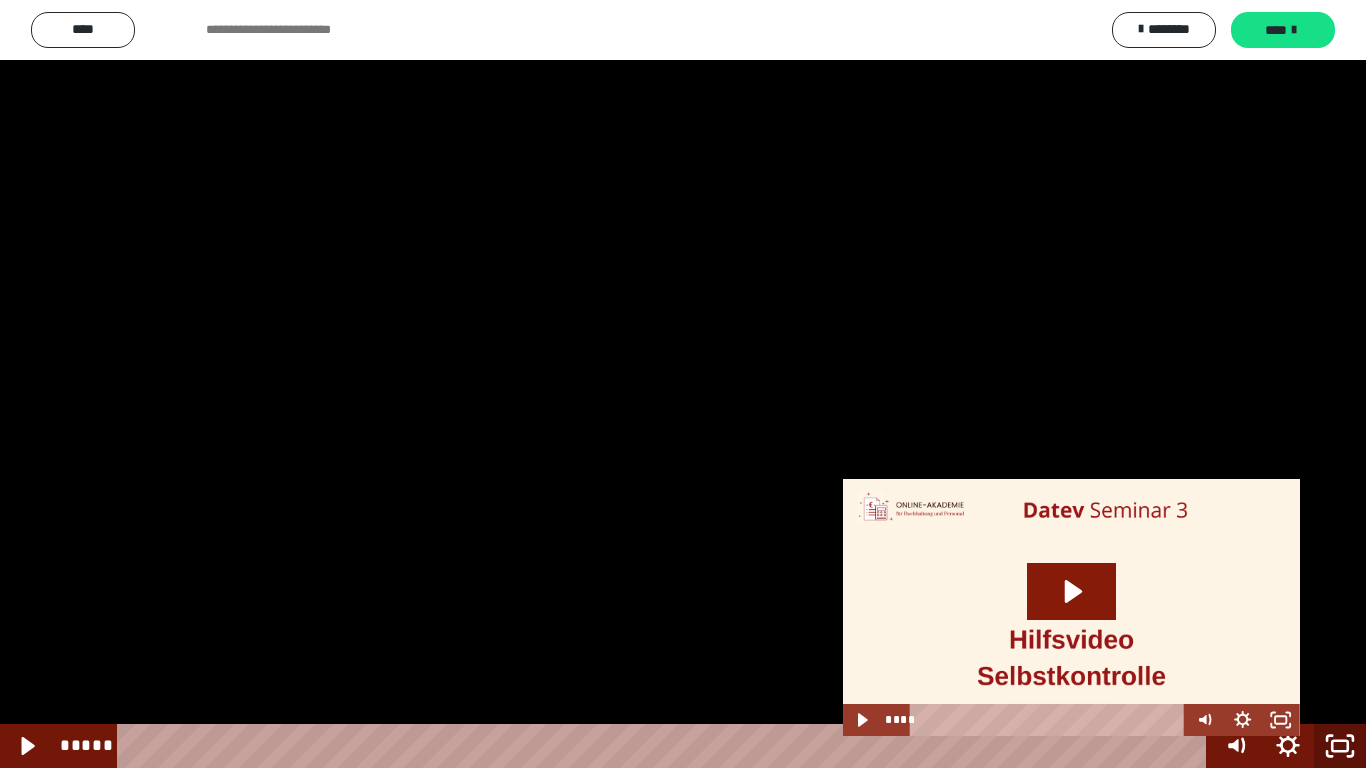 click 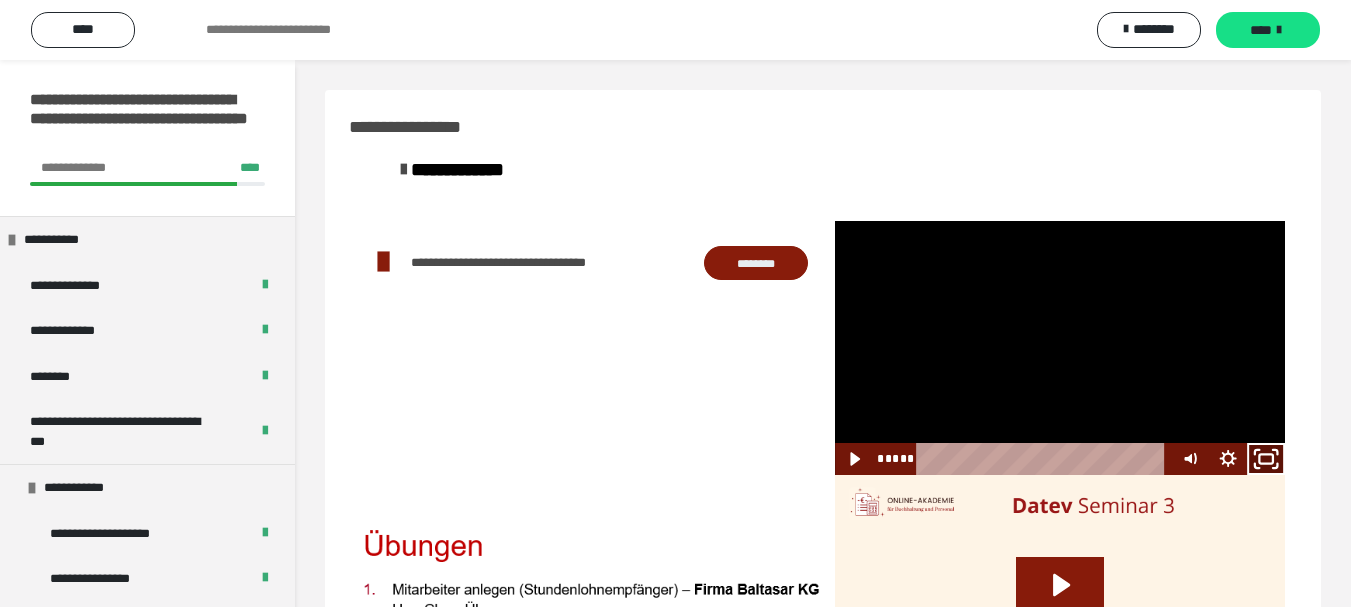 click 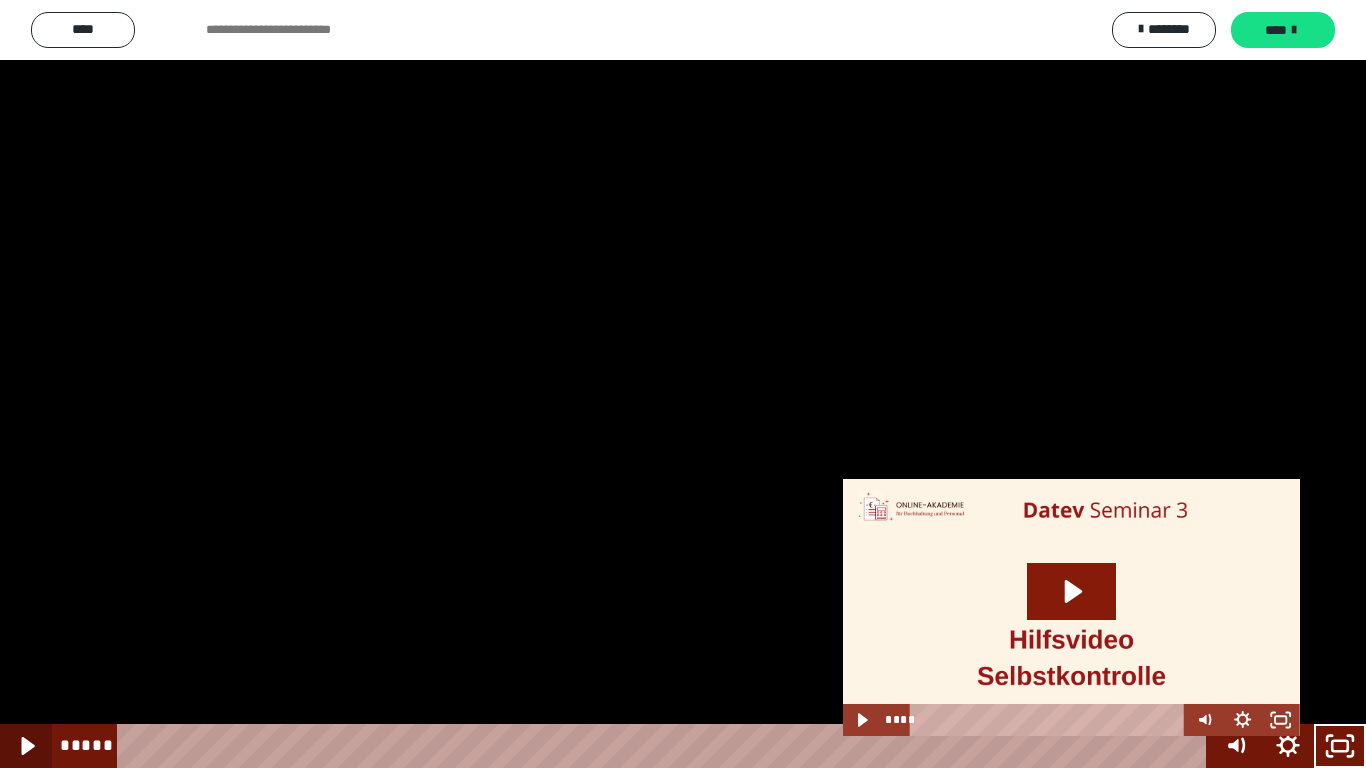 click 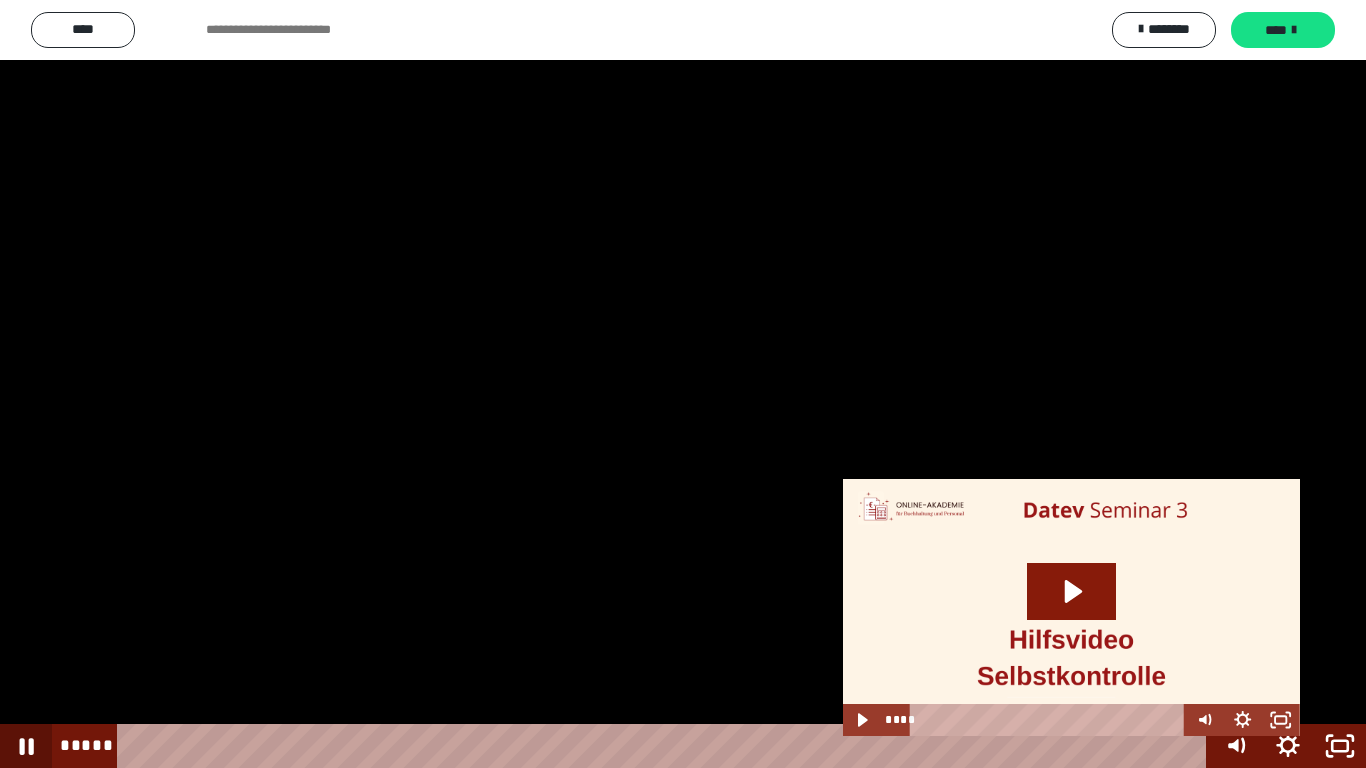 drag, startPoint x: 19, startPoint y: 756, endPoint x: 85, endPoint y: 752, distance: 66.1211 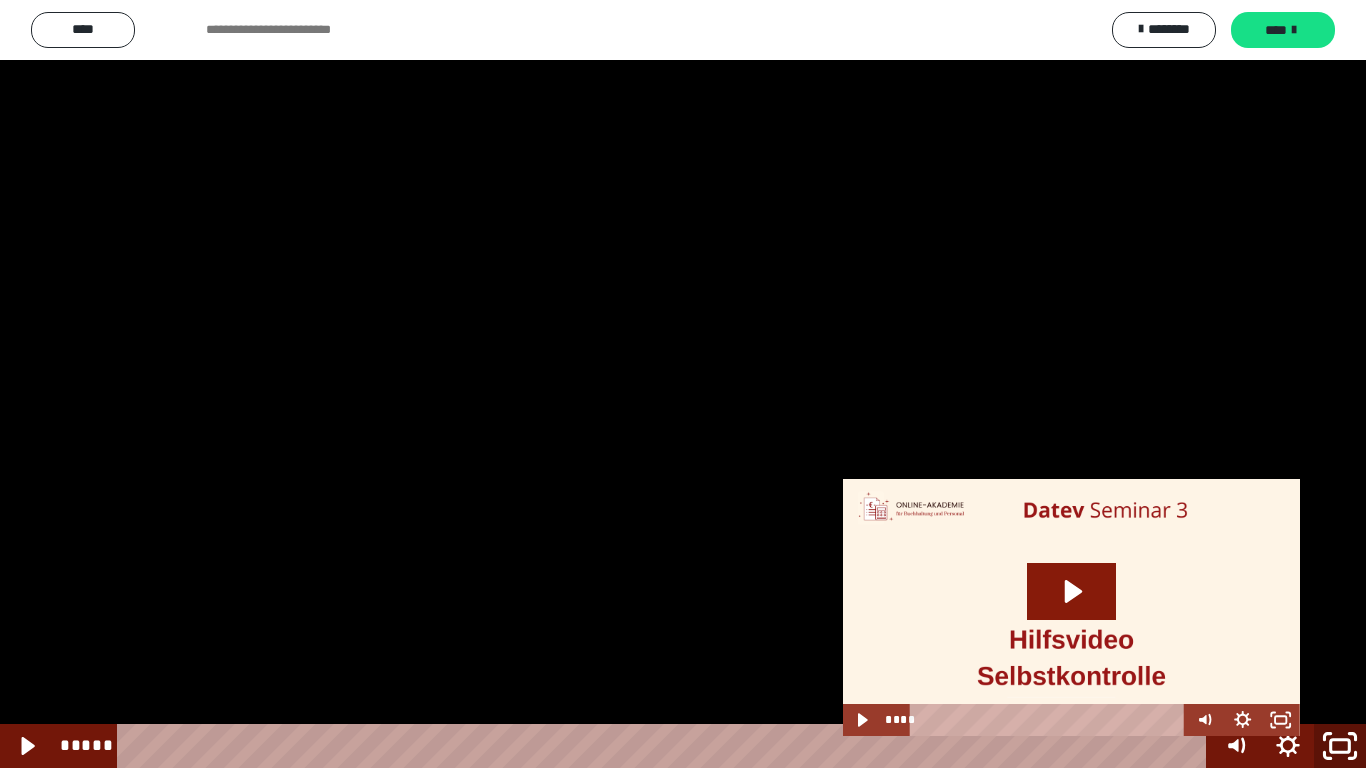 click 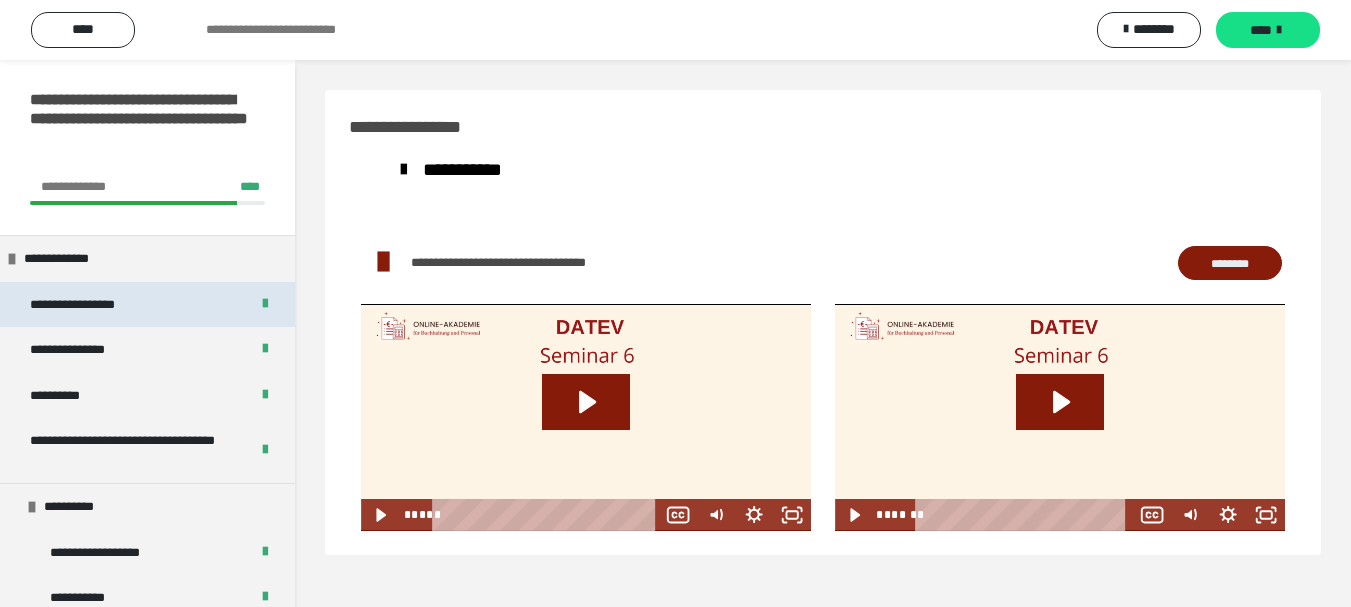 scroll, scrollTop: 0, scrollLeft: 0, axis: both 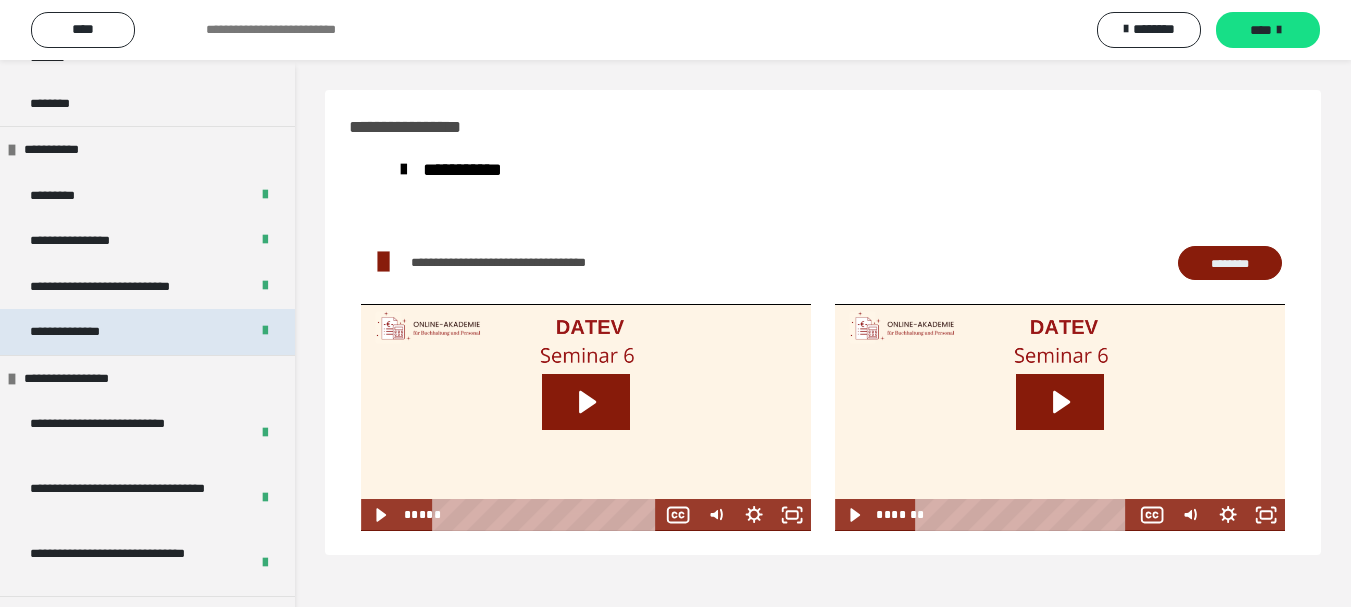 click on "**********" at bounding box center [147, 332] 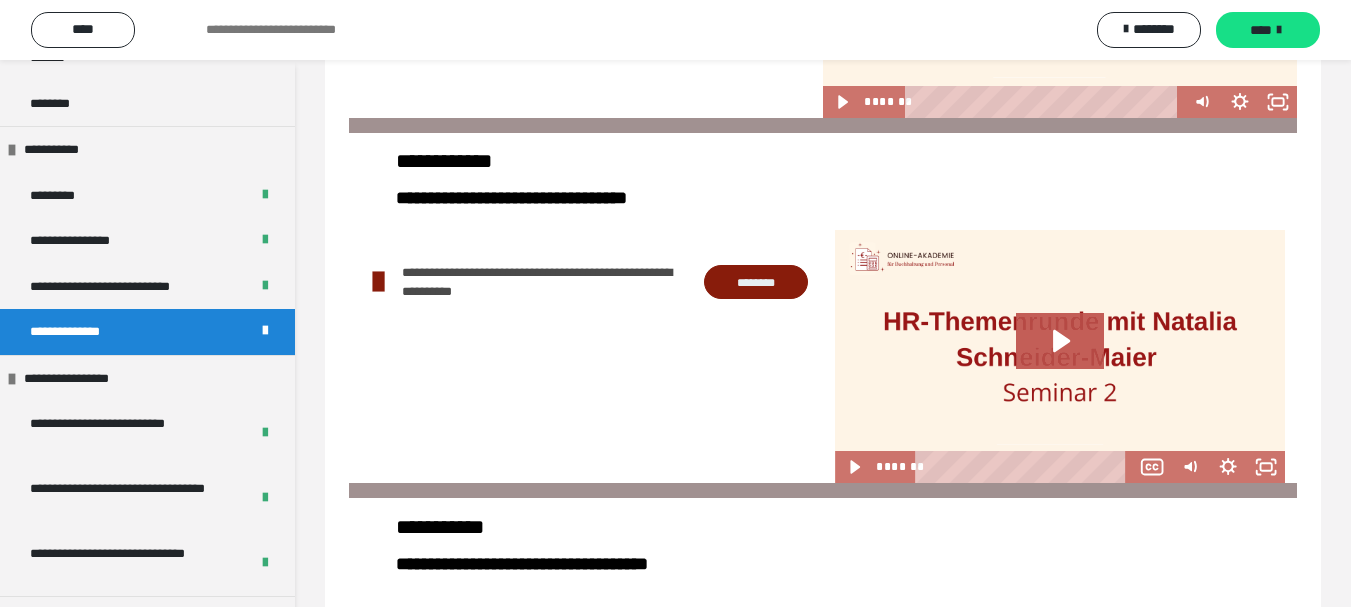 scroll, scrollTop: 541, scrollLeft: 0, axis: vertical 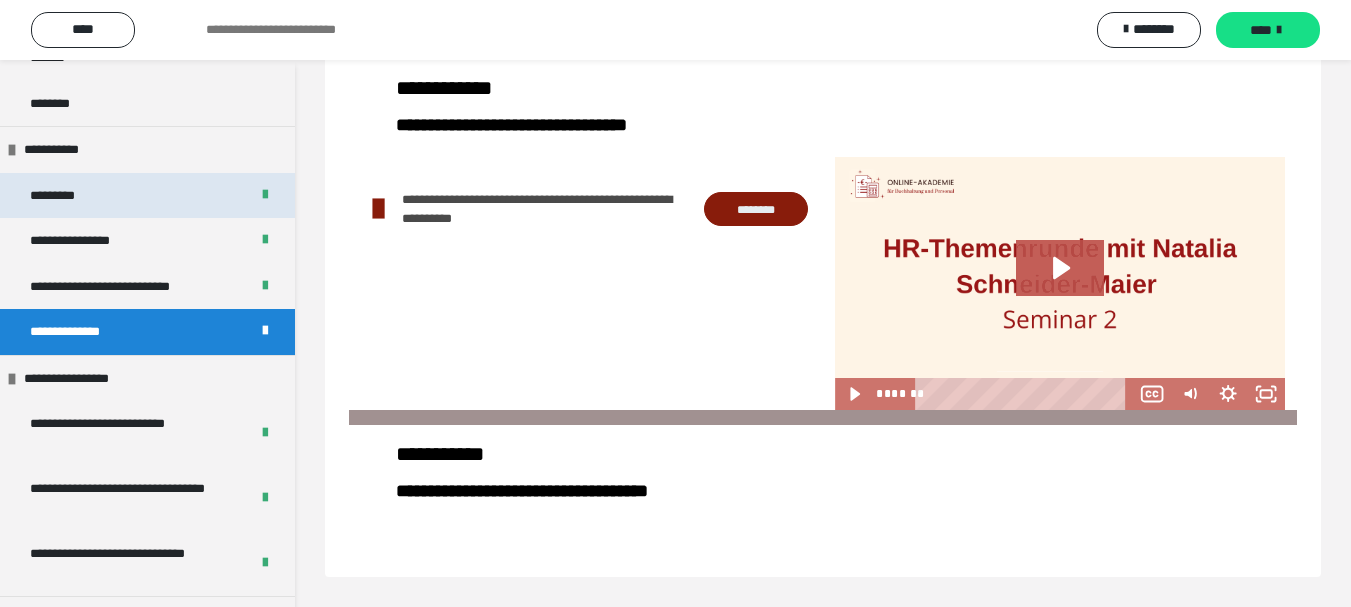 click on "*********" at bounding box center (147, 196) 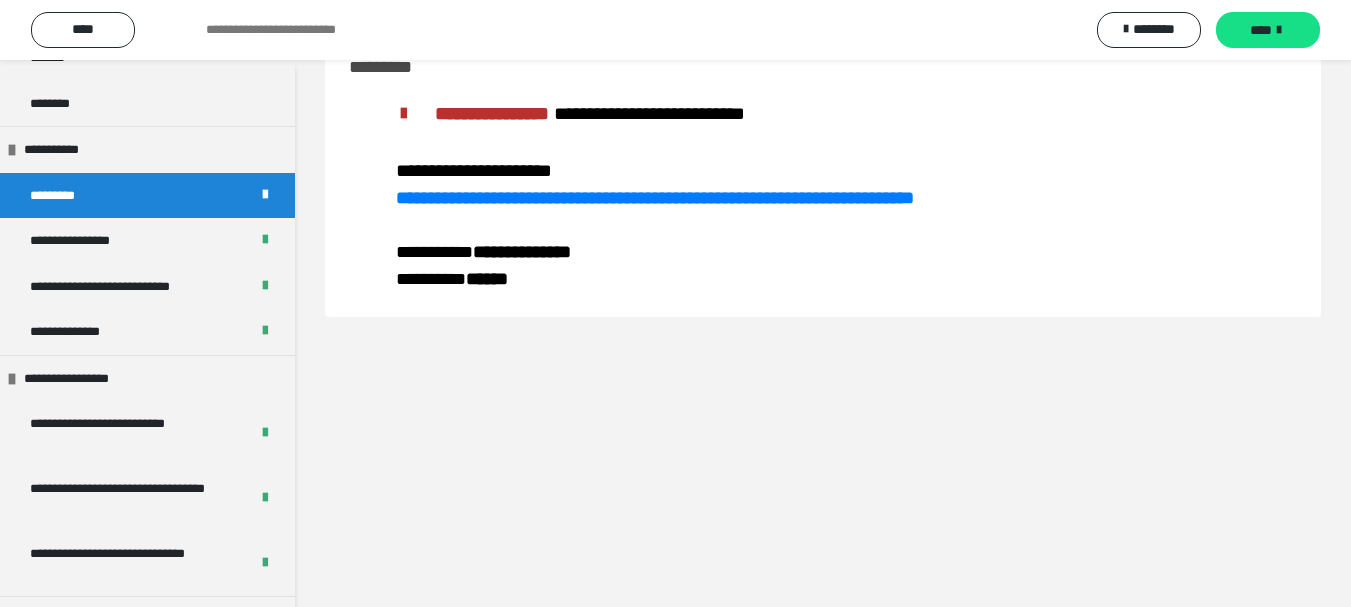 scroll, scrollTop: 60, scrollLeft: 0, axis: vertical 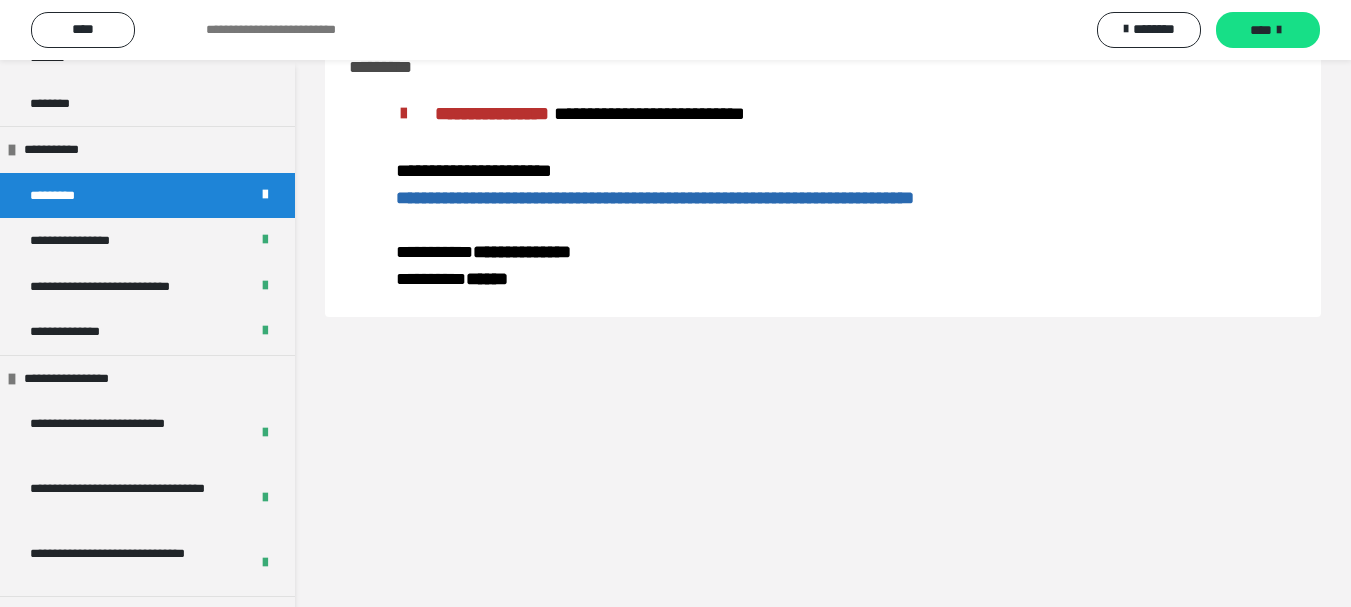 click on "**********" at bounding box center [655, 198] 